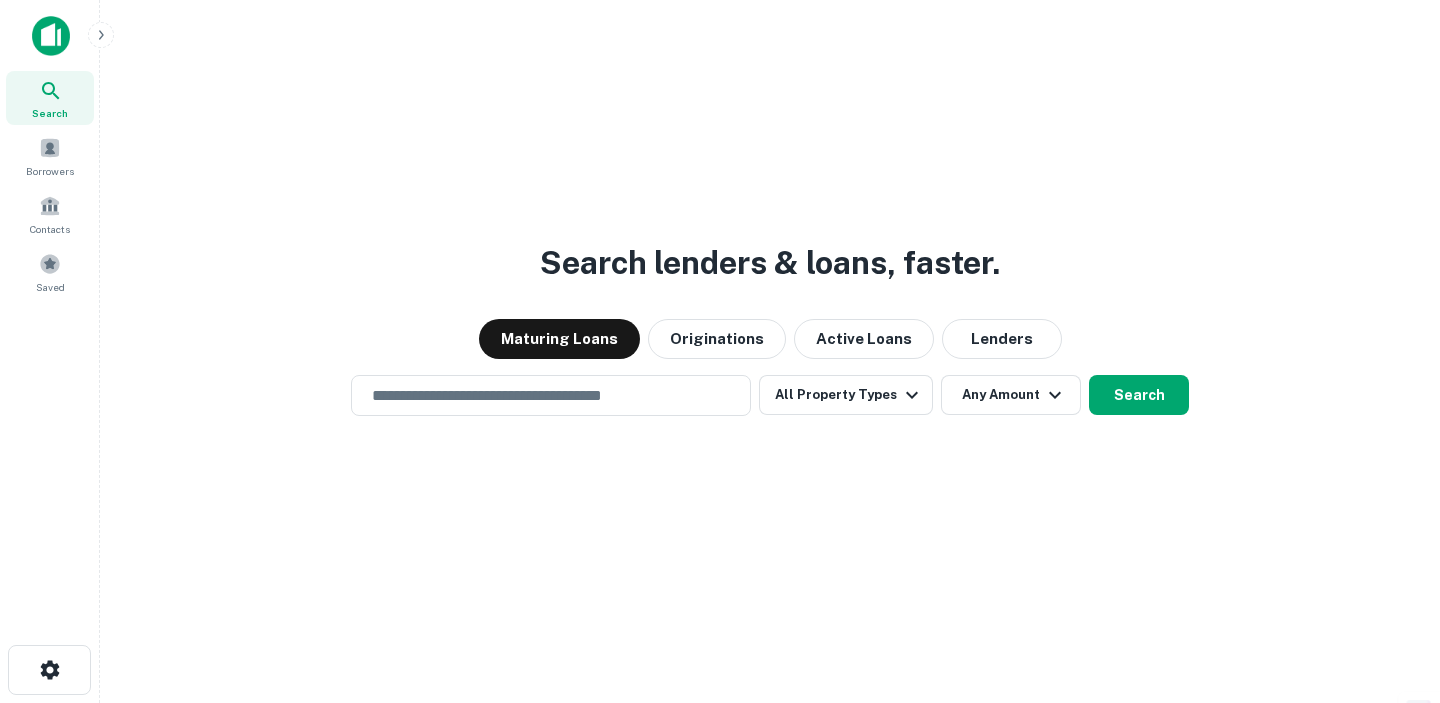 scroll, scrollTop: 0, scrollLeft: 0, axis: both 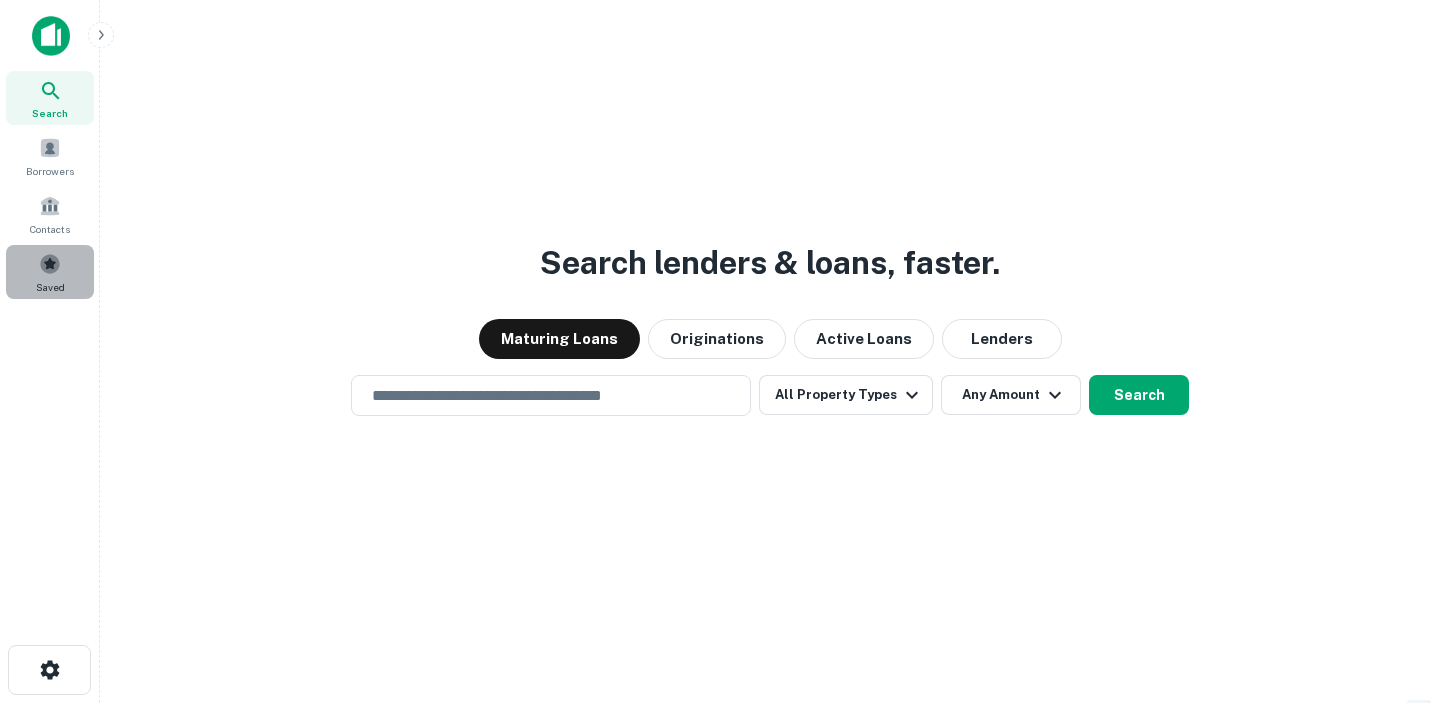 click on "Saved" at bounding box center [50, 272] 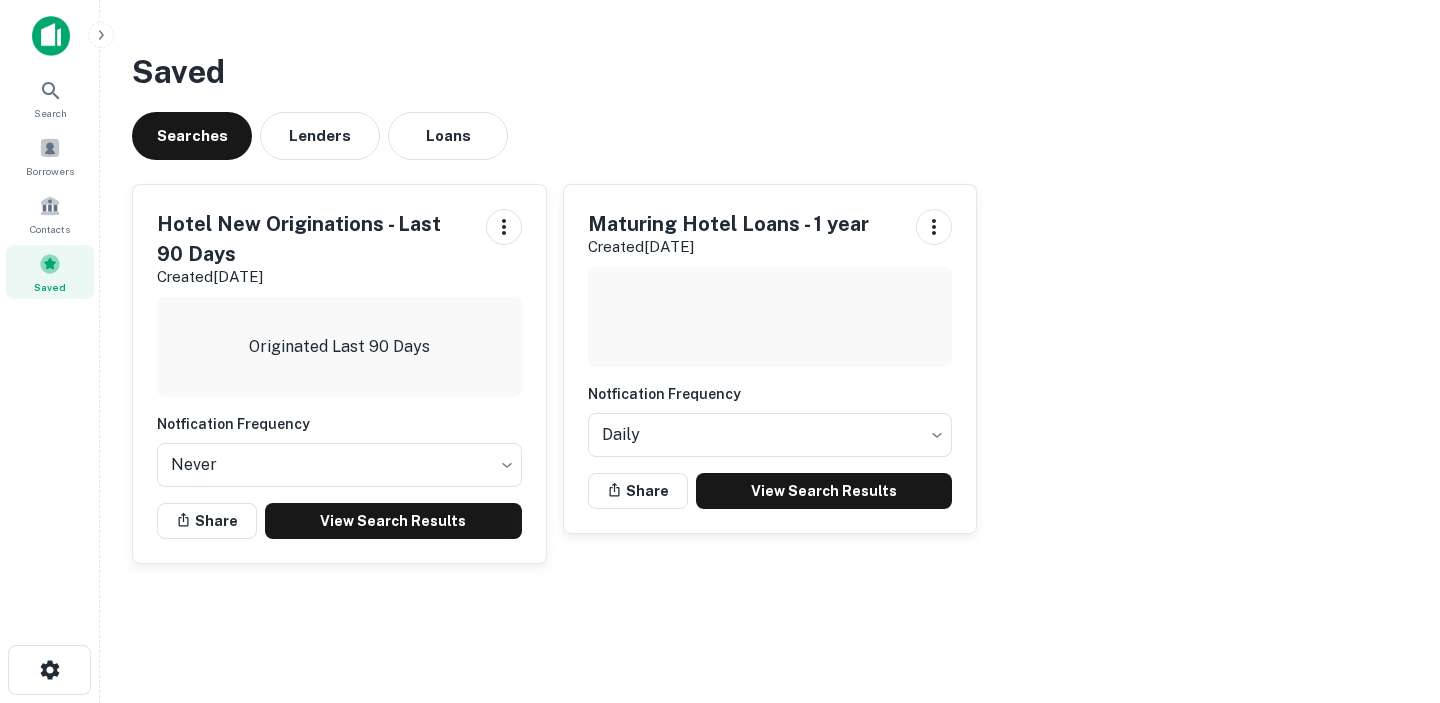 scroll, scrollTop: 0, scrollLeft: 0, axis: both 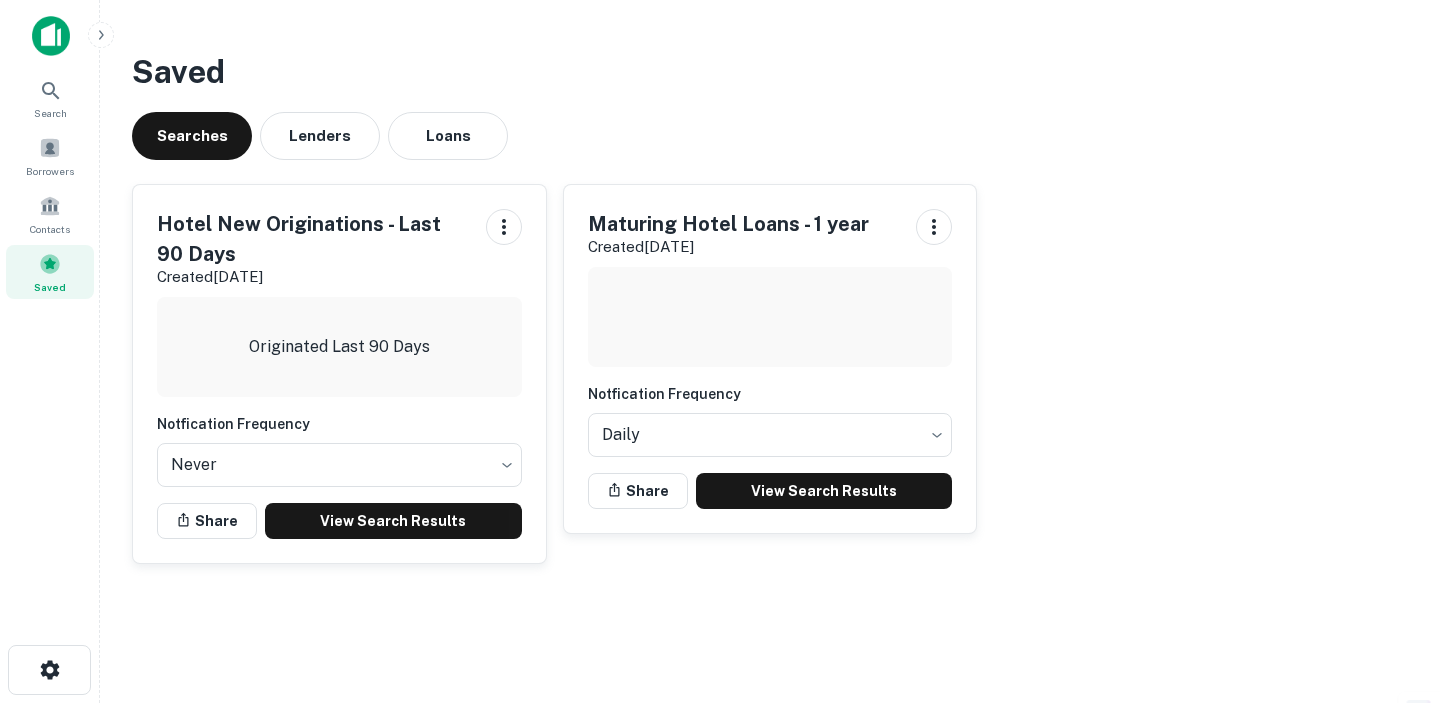 click on "Maturing Hotel Loans - 1 year" at bounding box center [728, 224] 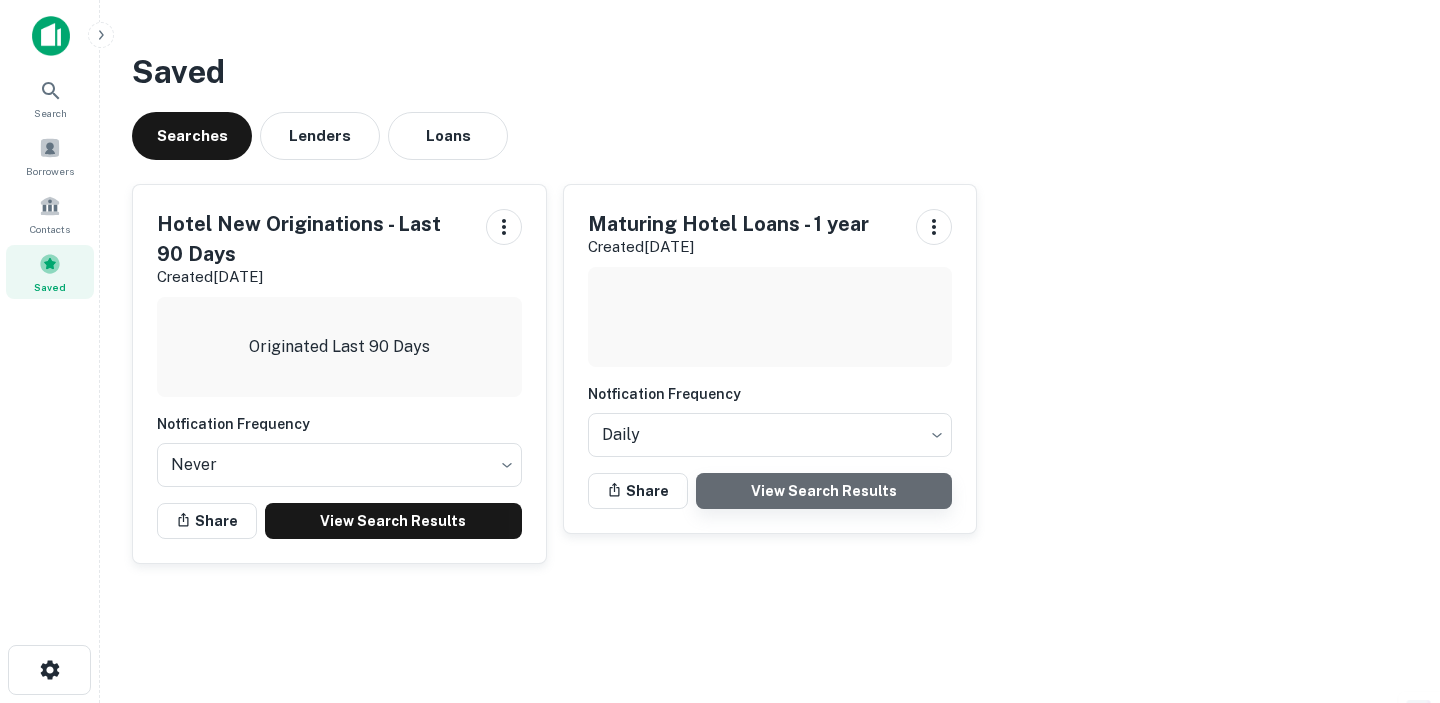 click on "View Search Results" at bounding box center [824, 491] 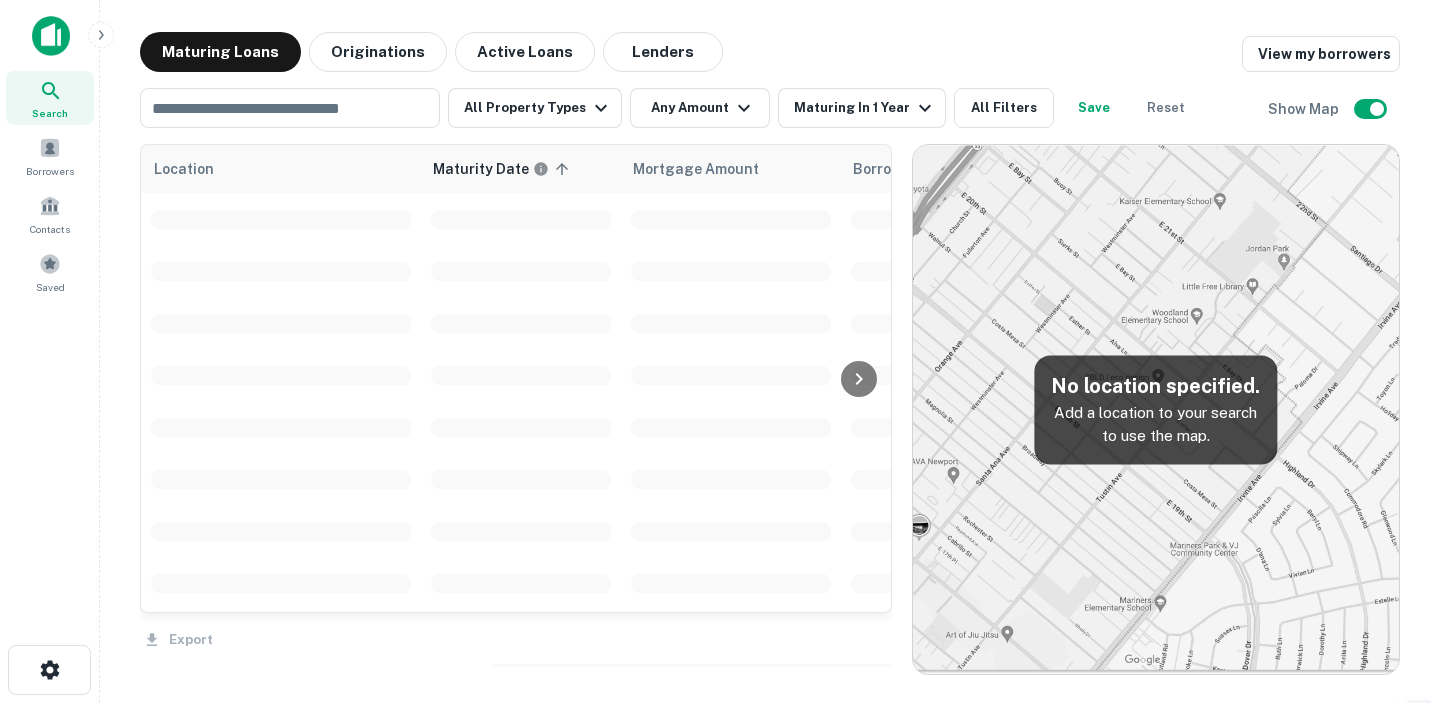 scroll, scrollTop: 0, scrollLeft: 0, axis: both 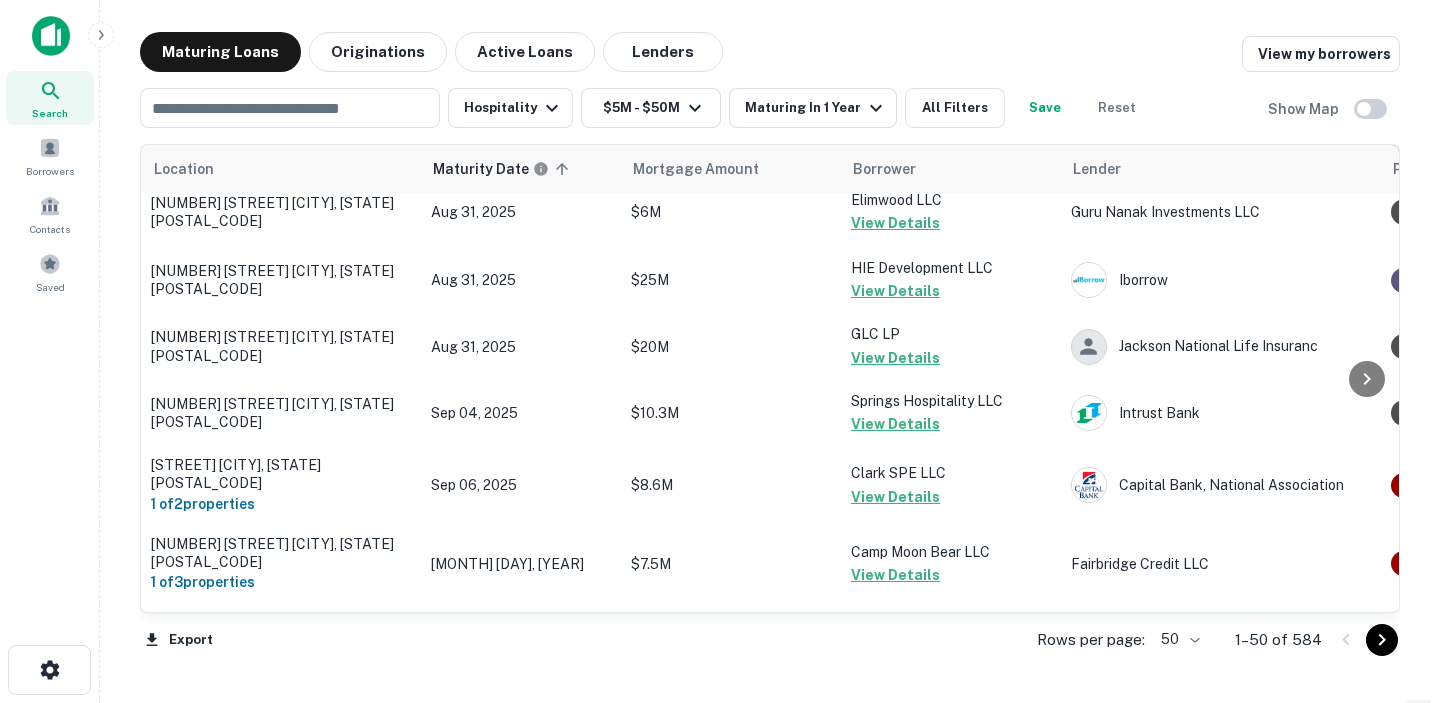 click on "Search Borrowers Contacts Saved Maturing Loans Originations Active Loans Lenders View my borrowers Hospitality $5M - $50M Maturing In 1 Year All Filters Save Reset Show Map Location Maturity Date sorted ascending Mortgage Amount Borrower Lender Purpose Type Lender Type Sale Amount LTV Year Built Unit Count Last Financed Date Interest Rate Distance CA 1 of 2 properties [MONTH] [DAY], [YEAR] $34M Lofts [NUMBER] [STREET] Request Borrower Info M CMRC CA Lender V LLC Portfolio Construction Hospitality Debt Fund - - - - [MONTH] [DAY], [YEAR] 6.81% - [NUMBER] [STREET] [CITY], [STATE][POSTAL_CODE] [MONTH] [DAY], [YEAR] $50M [STREET] LLC View Details STM Invest S A R L Sale Hospitality Debt Fund - - 1924 3 [MONTH] [DAY], [YEAR] 3.10% - [NUMBER] [STREET] [CITY], [STATE][POSTAL_CODE] [MONTH] [DAY], [YEAR] $50M [NUMBER] [STREET] LLC Request Borrower Info STM Invest S A R L Sale Hospitality Debt Fund - - 1911 13 [MONTH] [DAY], [YEAR] 3.10% - [NUMBER] [STREET] [CITY], [STATE][POSTAL_CODE] [MONTH] [DAY], [YEAR] $5M [NUMBER] [STREET] LLC View Details Sale" at bounding box center [720, 351] 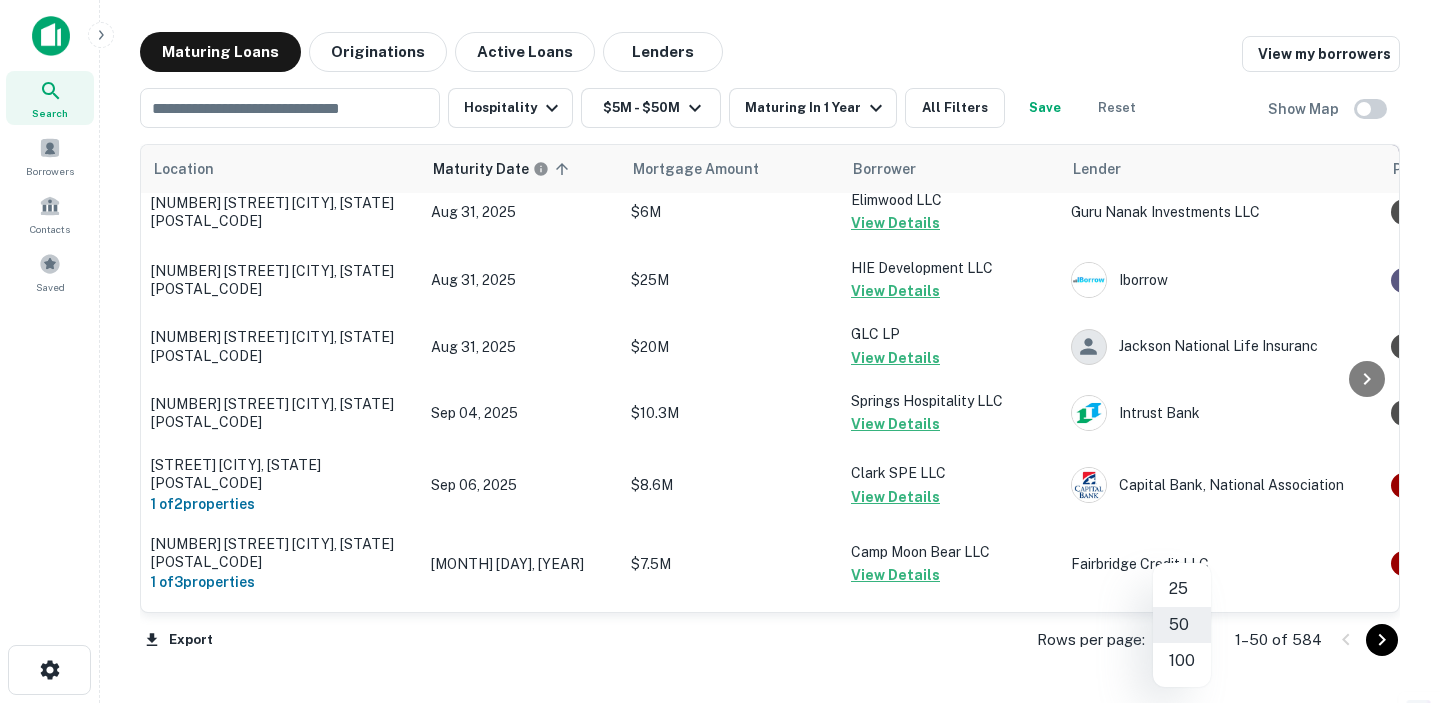 click on "100" at bounding box center (1182, 661) 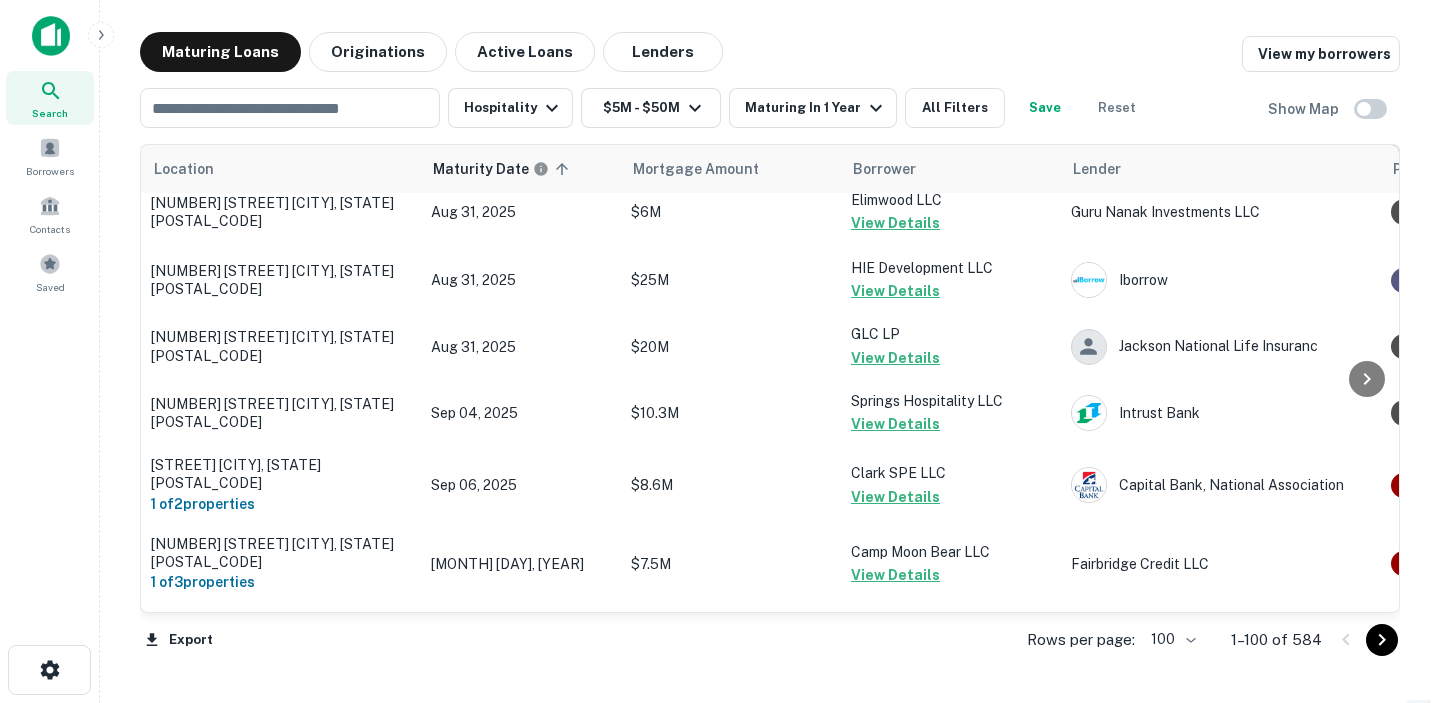 click 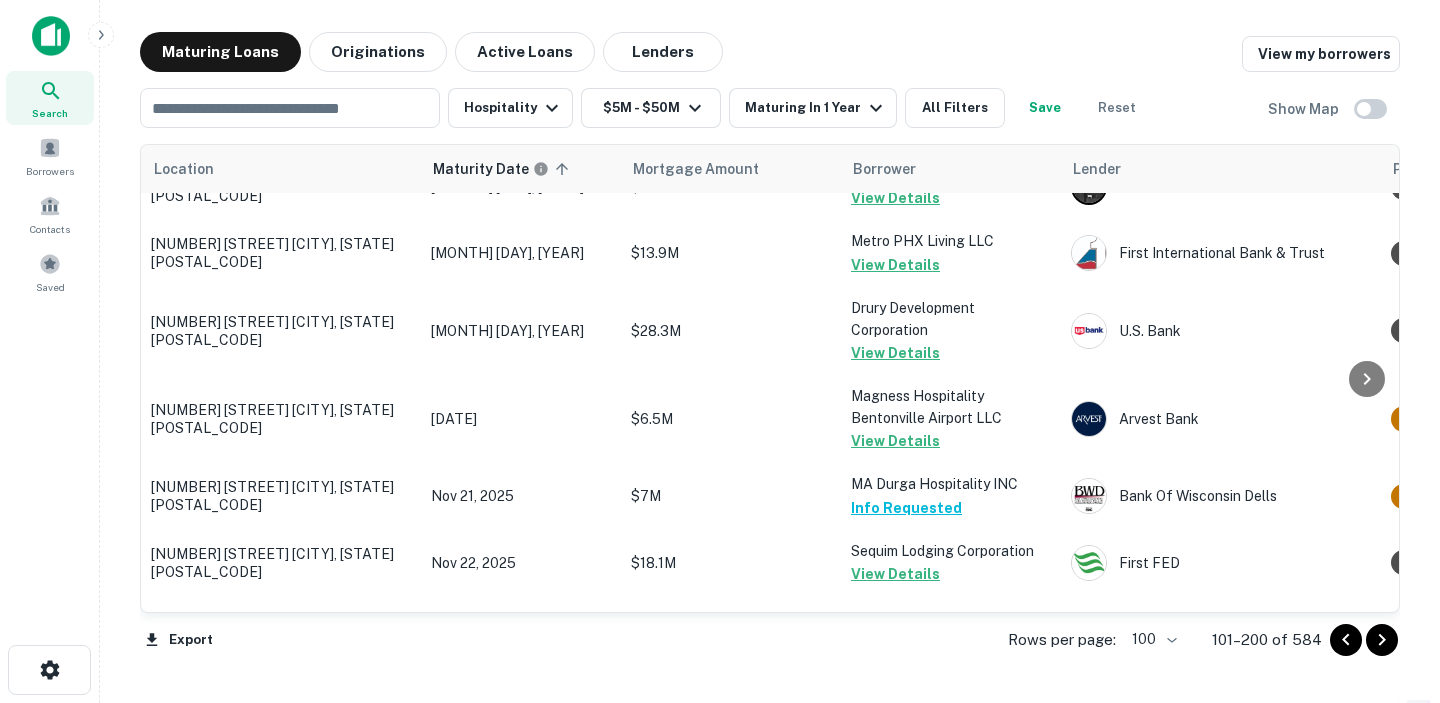 click 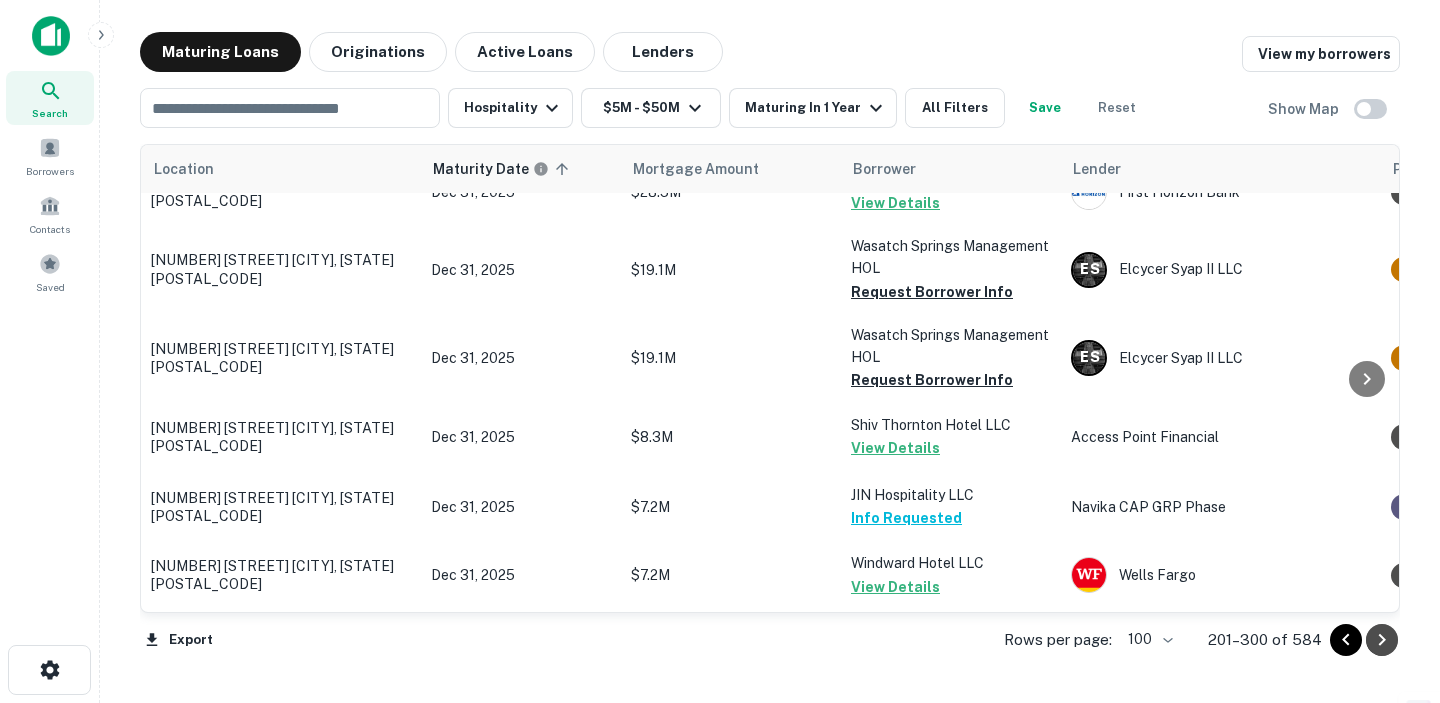 click 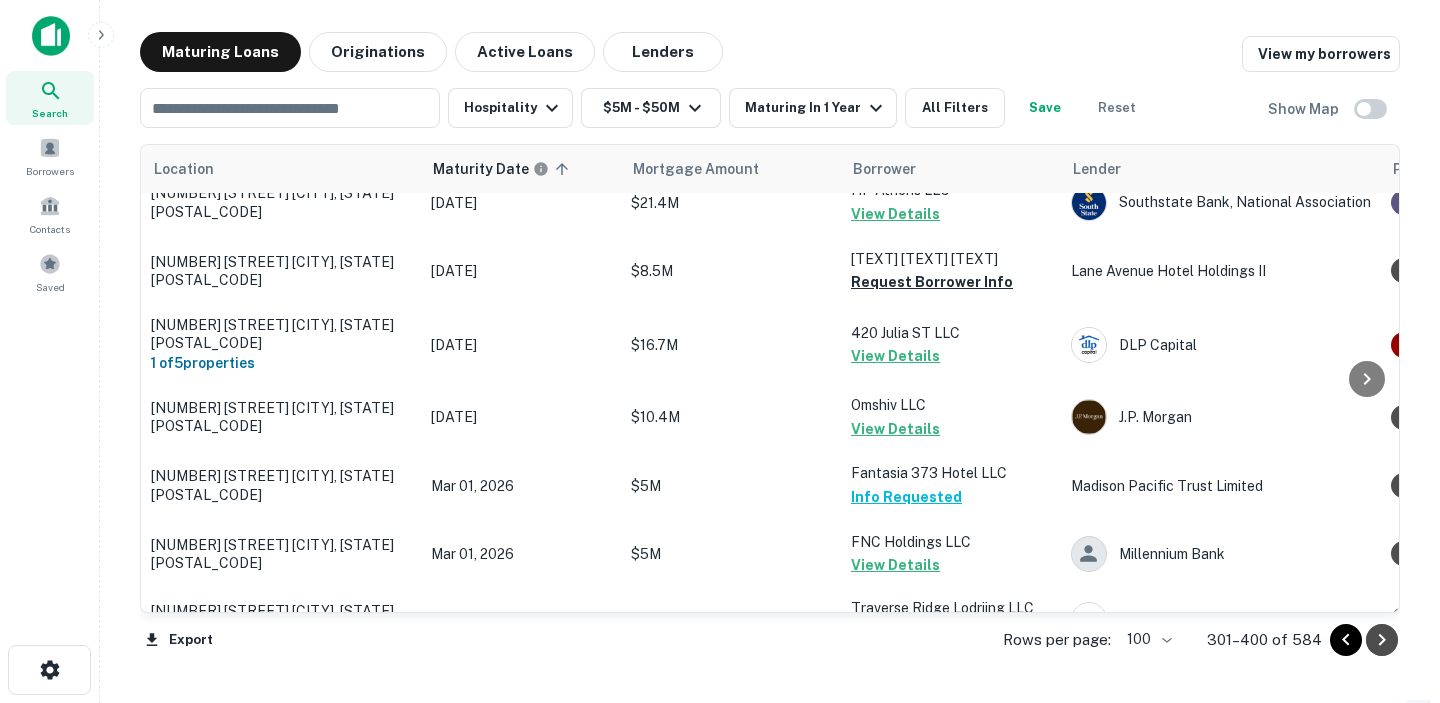 click 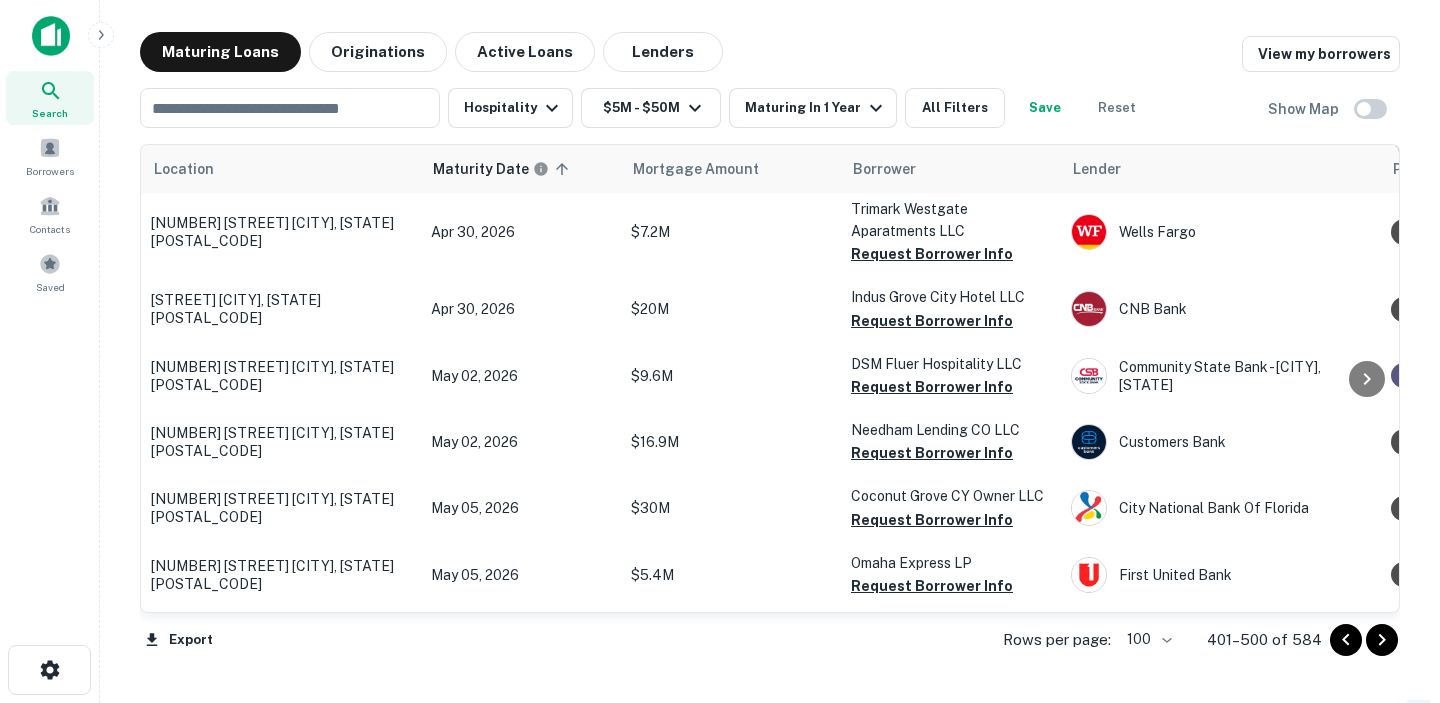 scroll, scrollTop: 0, scrollLeft: 0, axis: both 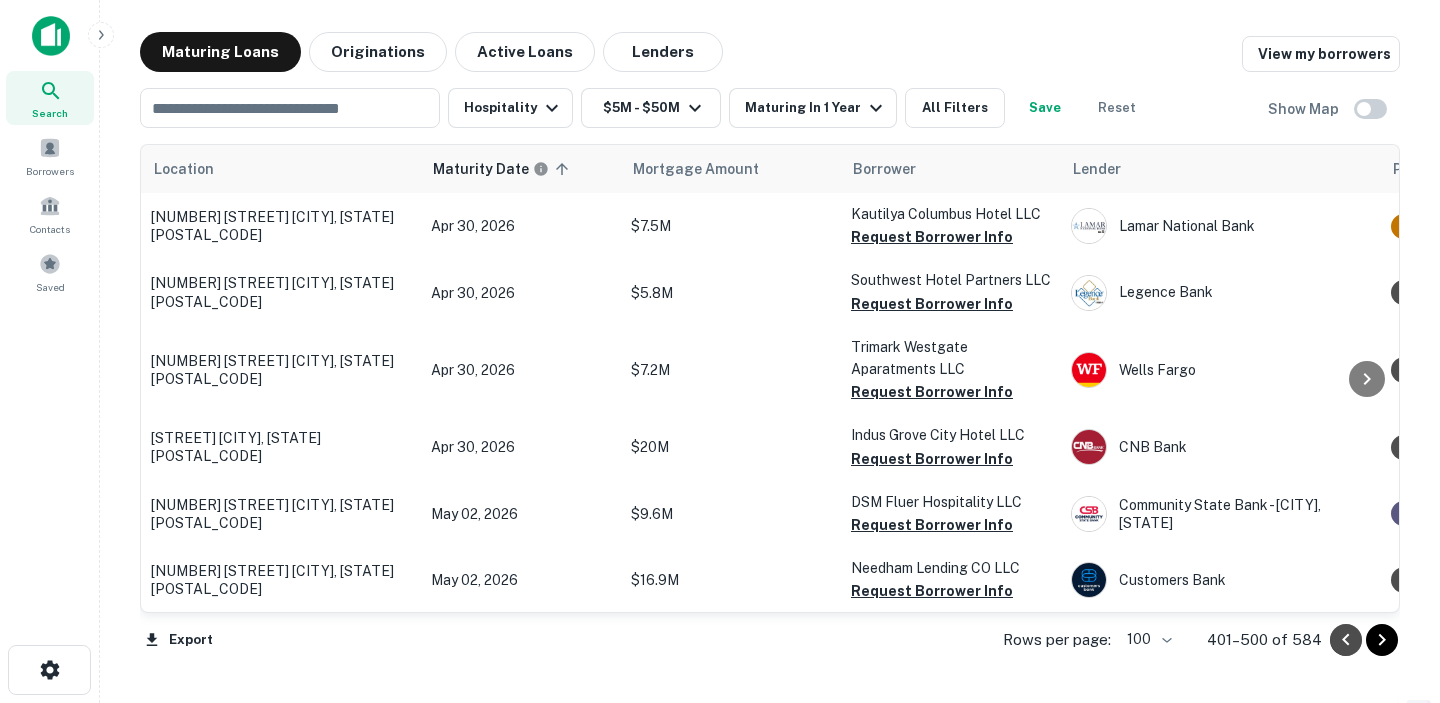 click 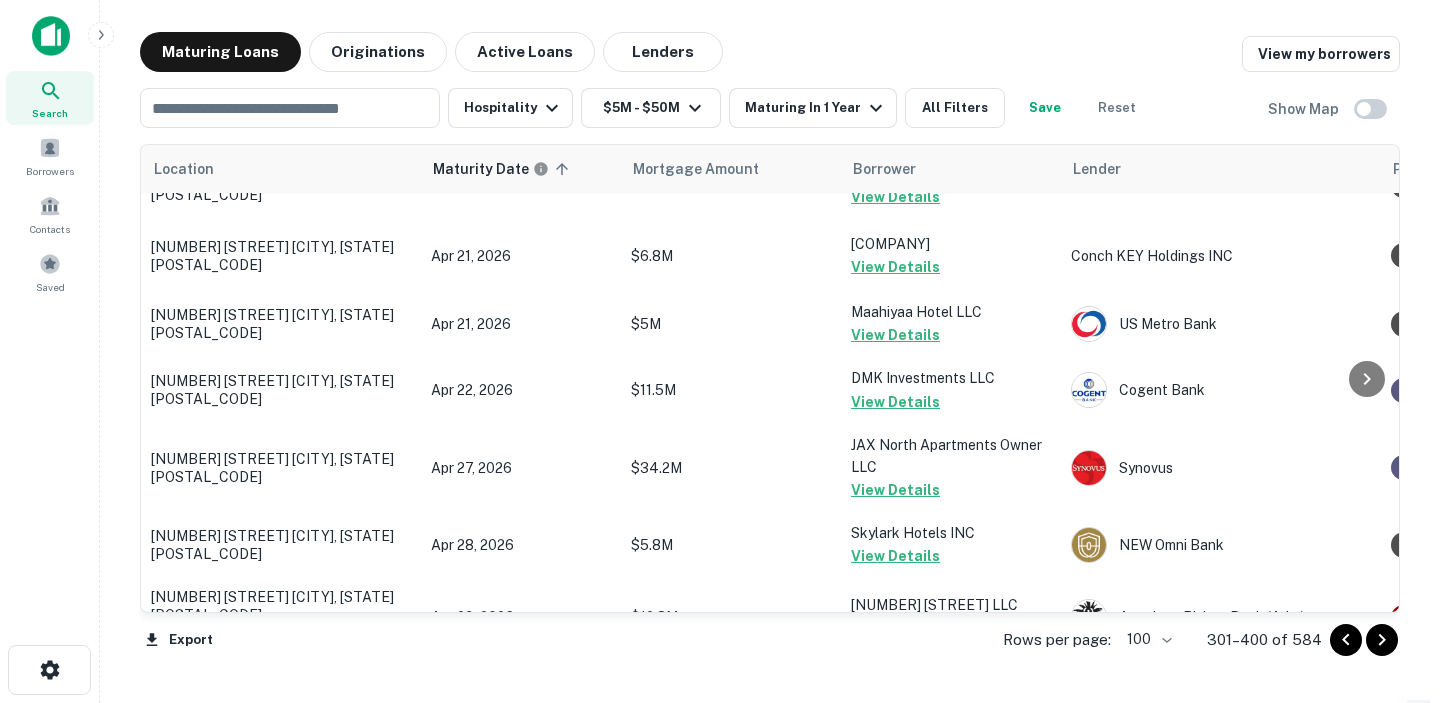 scroll, scrollTop: 6563, scrollLeft: 0, axis: vertical 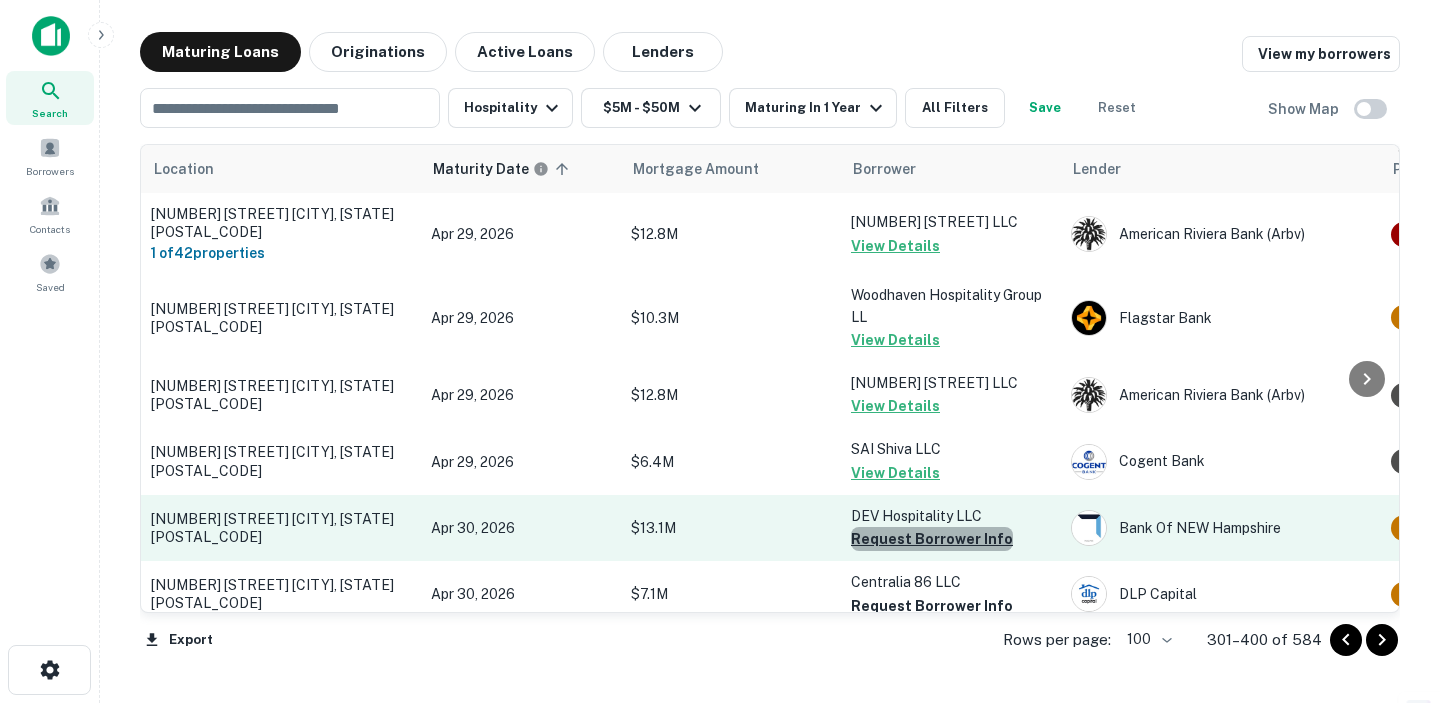 click on "Request Borrower Info" at bounding box center (932, 539) 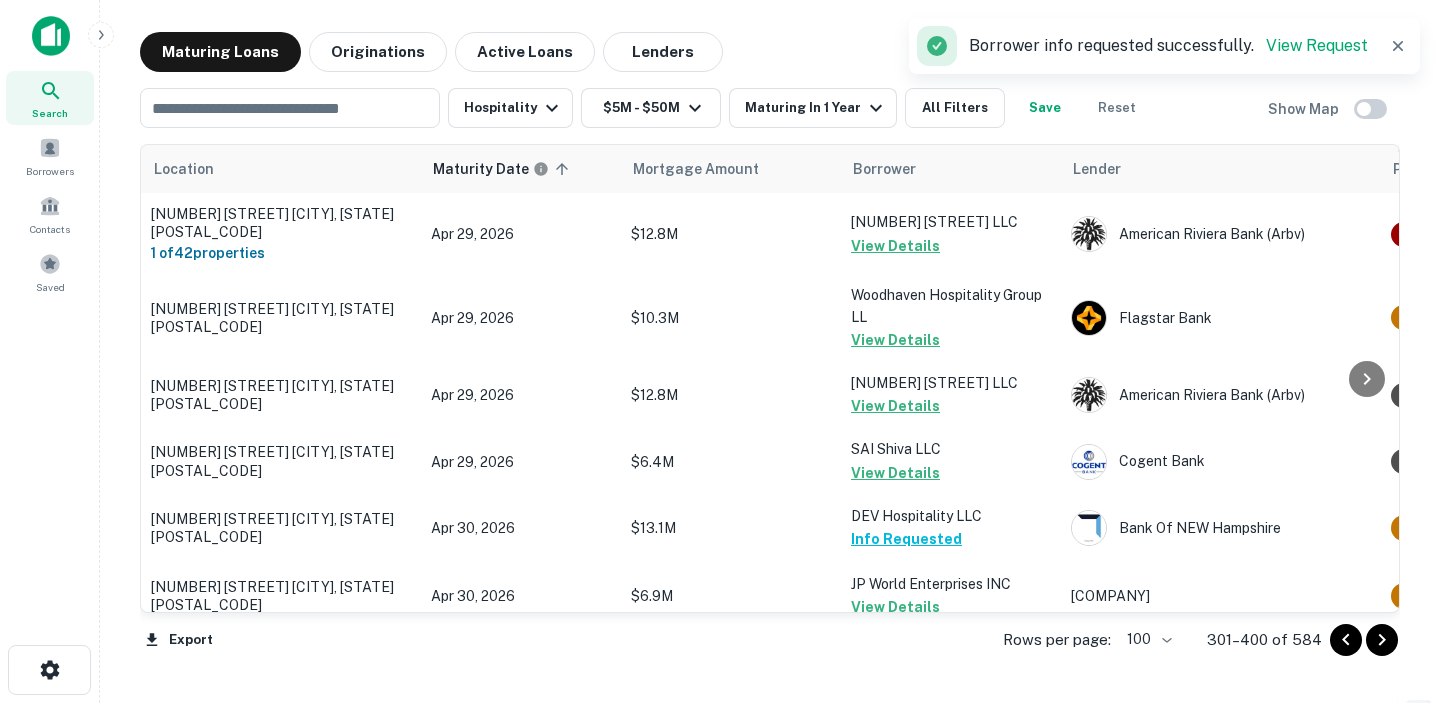 click on "[COMPANY] View Details" at bounding box center [951, 596] 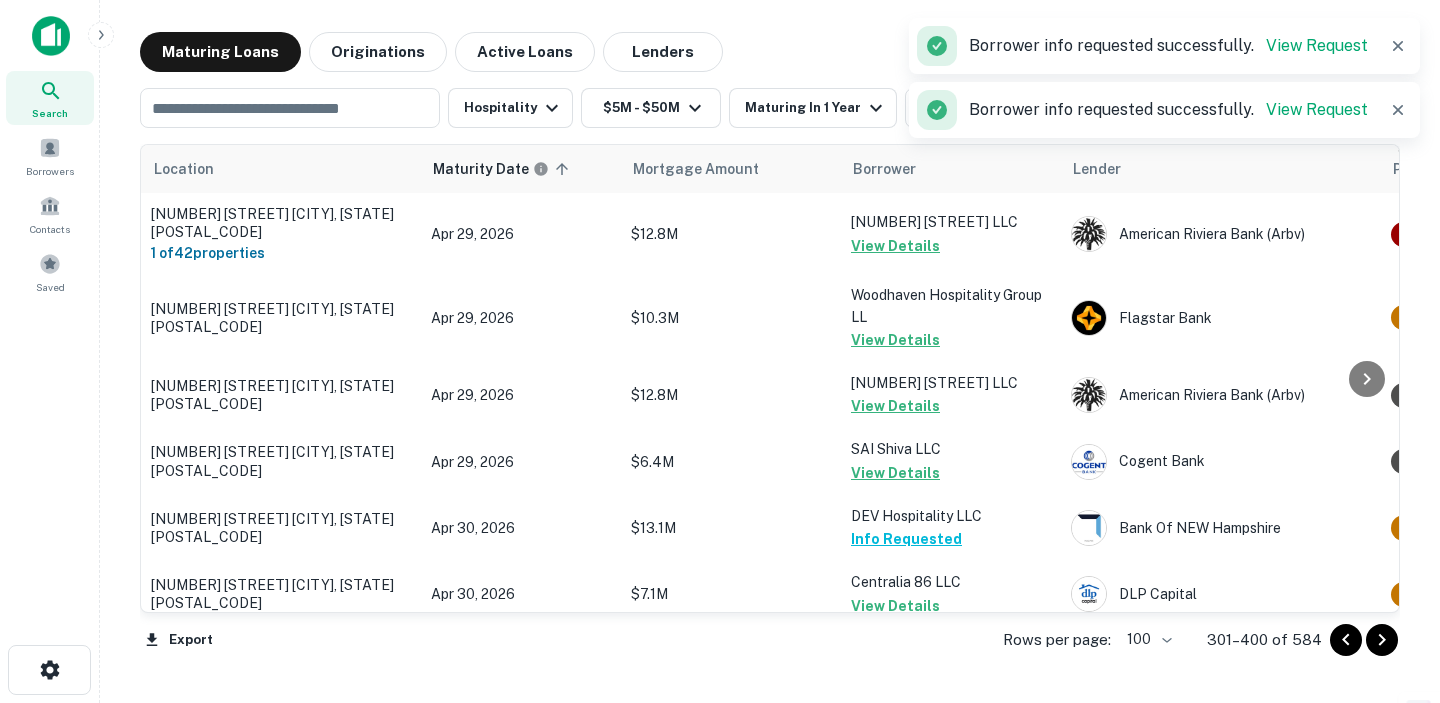 click 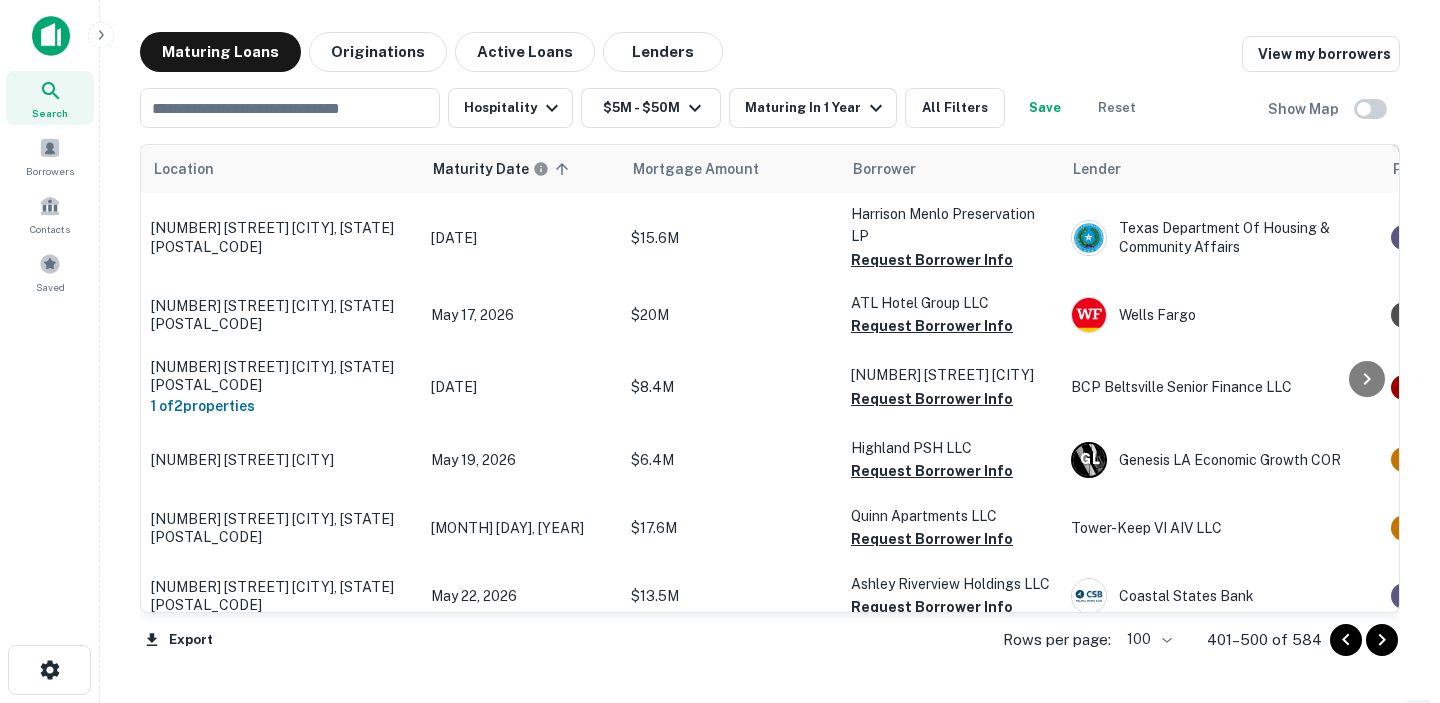 scroll, scrollTop: 0, scrollLeft: 0, axis: both 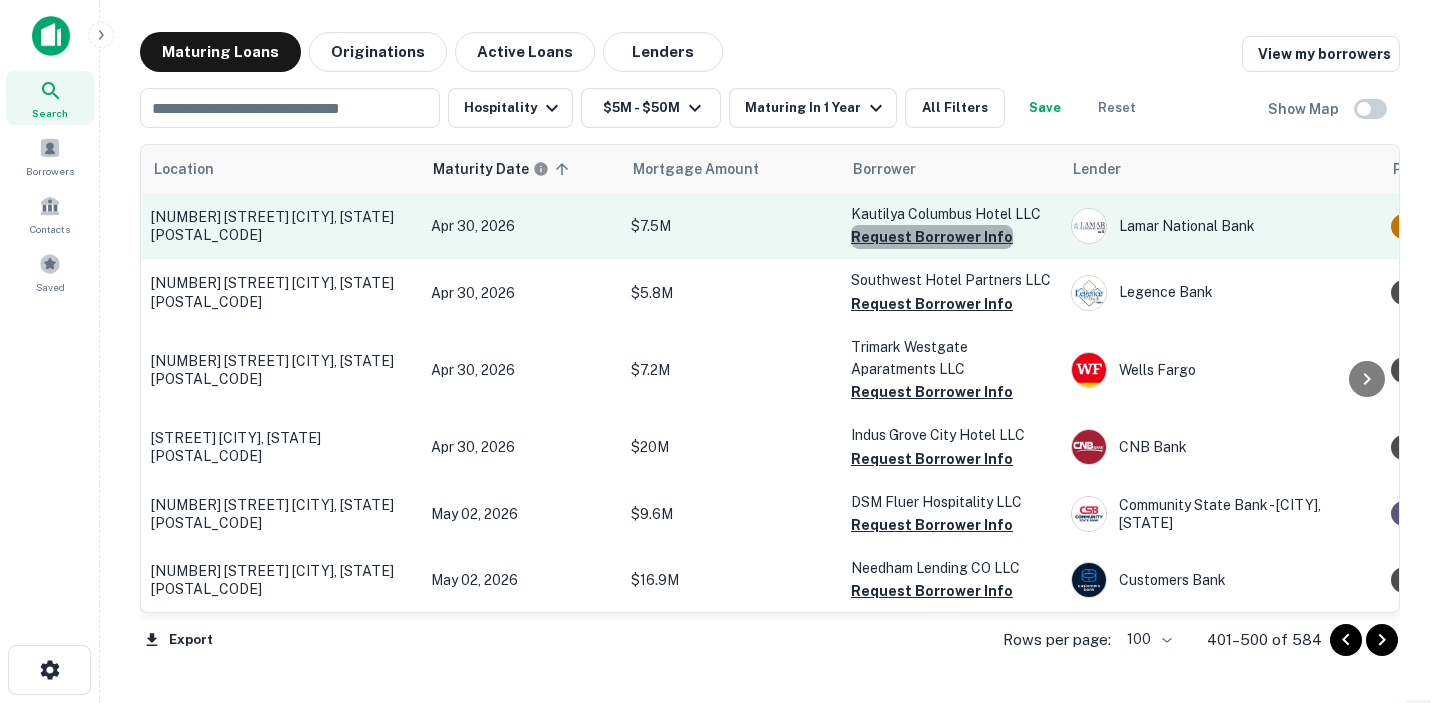 click on "Request Borrower Info" at bounding box center (932, 237) 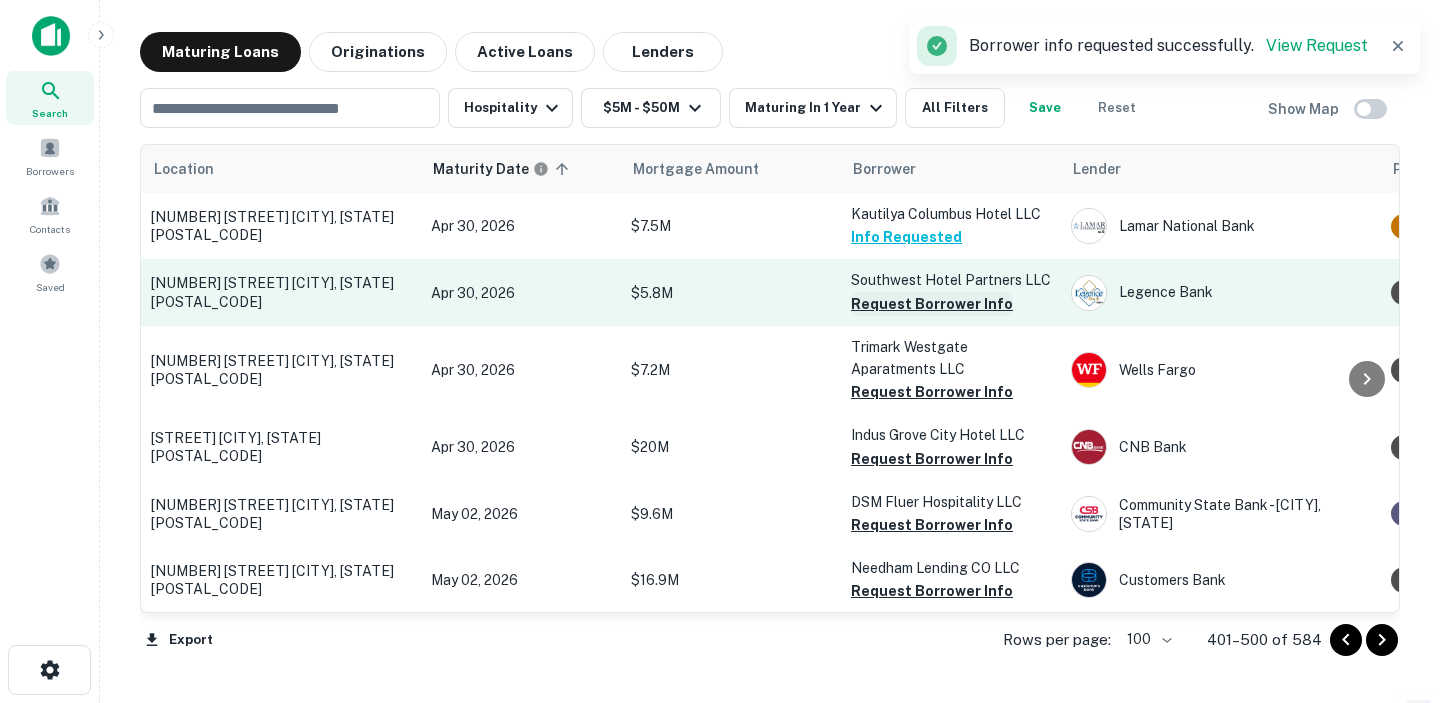 click on "Request Borrower Info" at bounding box center (932, 304) 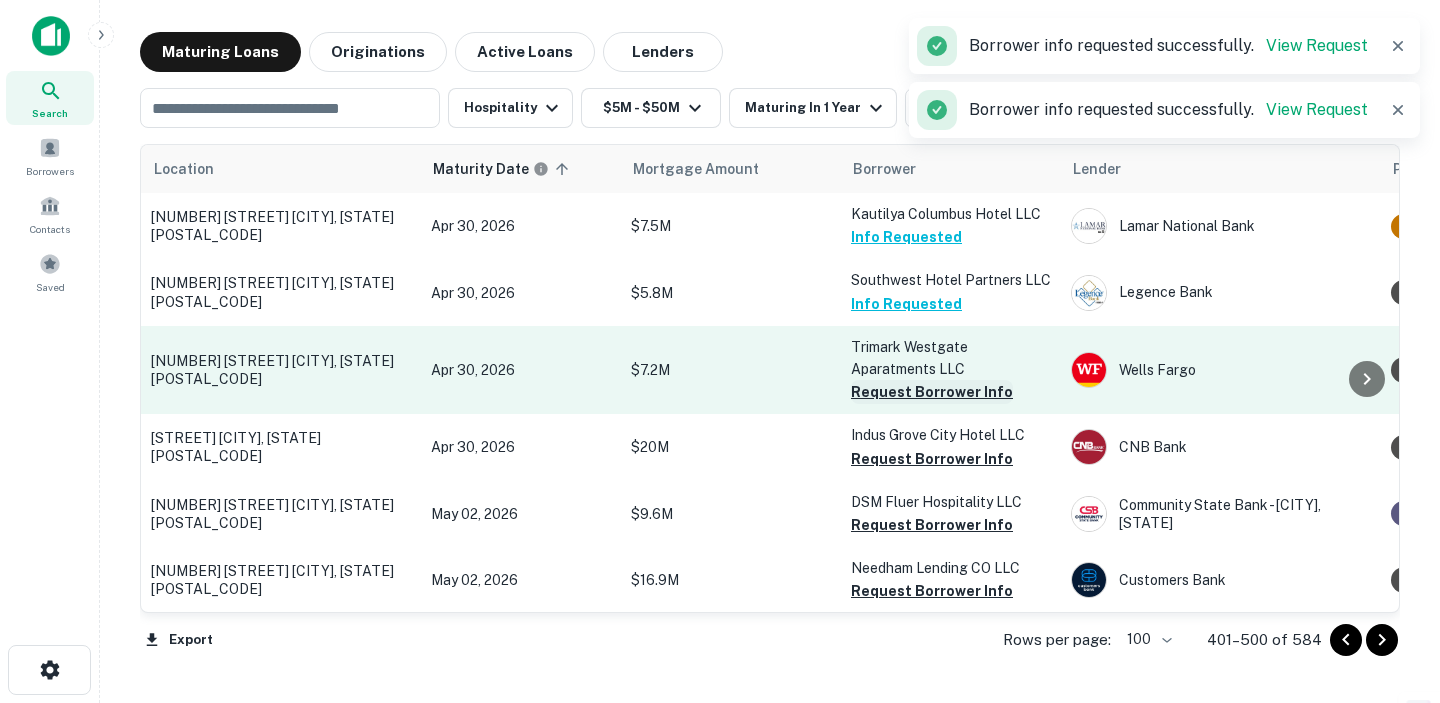 click on "Request Borrower Info" at bounding box center [932, 392] 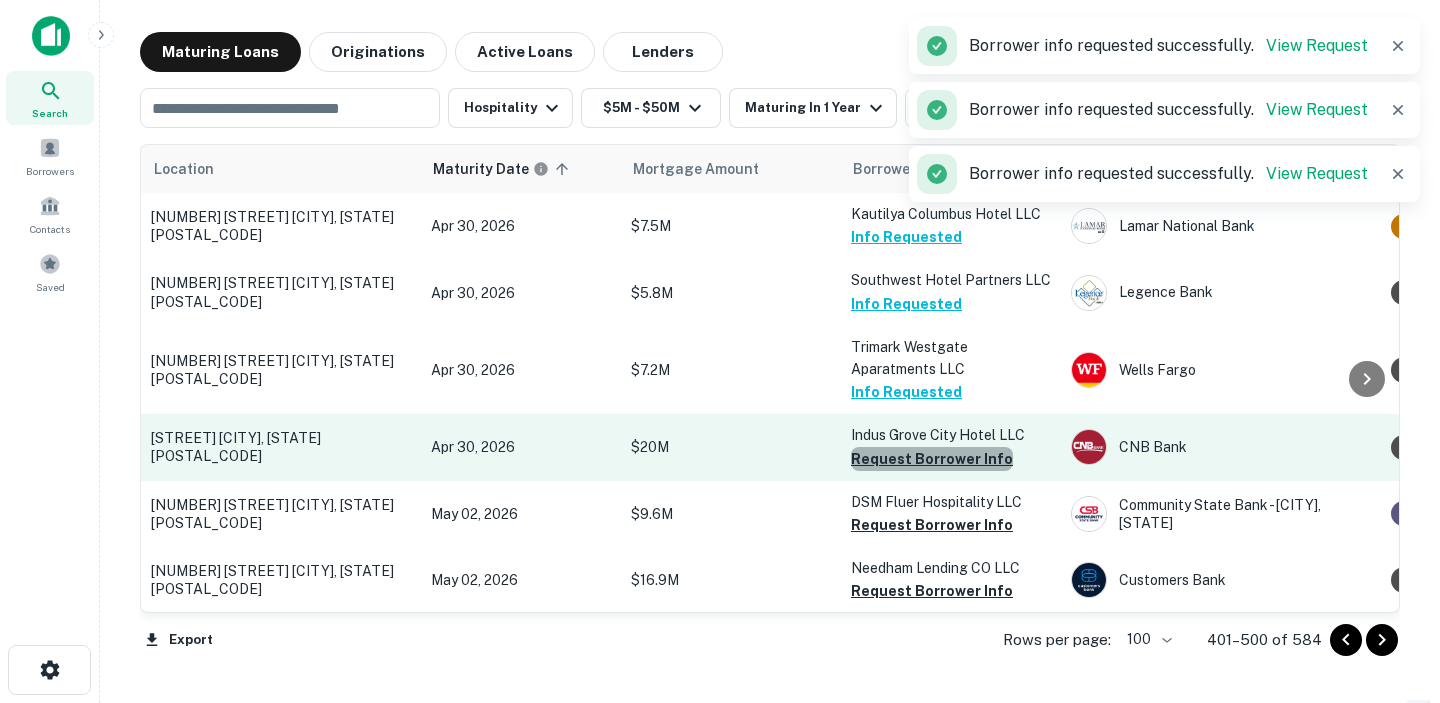 click on "Request Borrower Info" at bounding box center (932, 459) 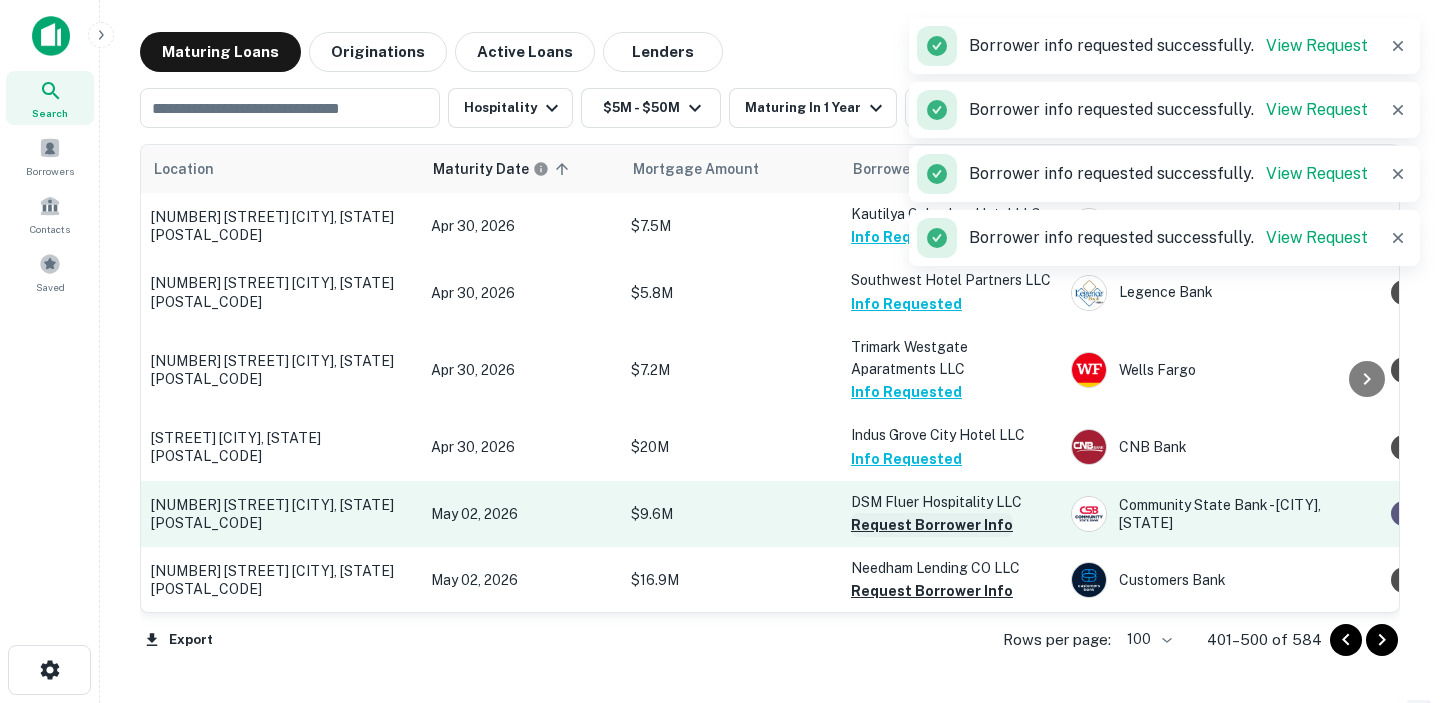 click on "Request Borrower Info" at bounding box center (932, 525) 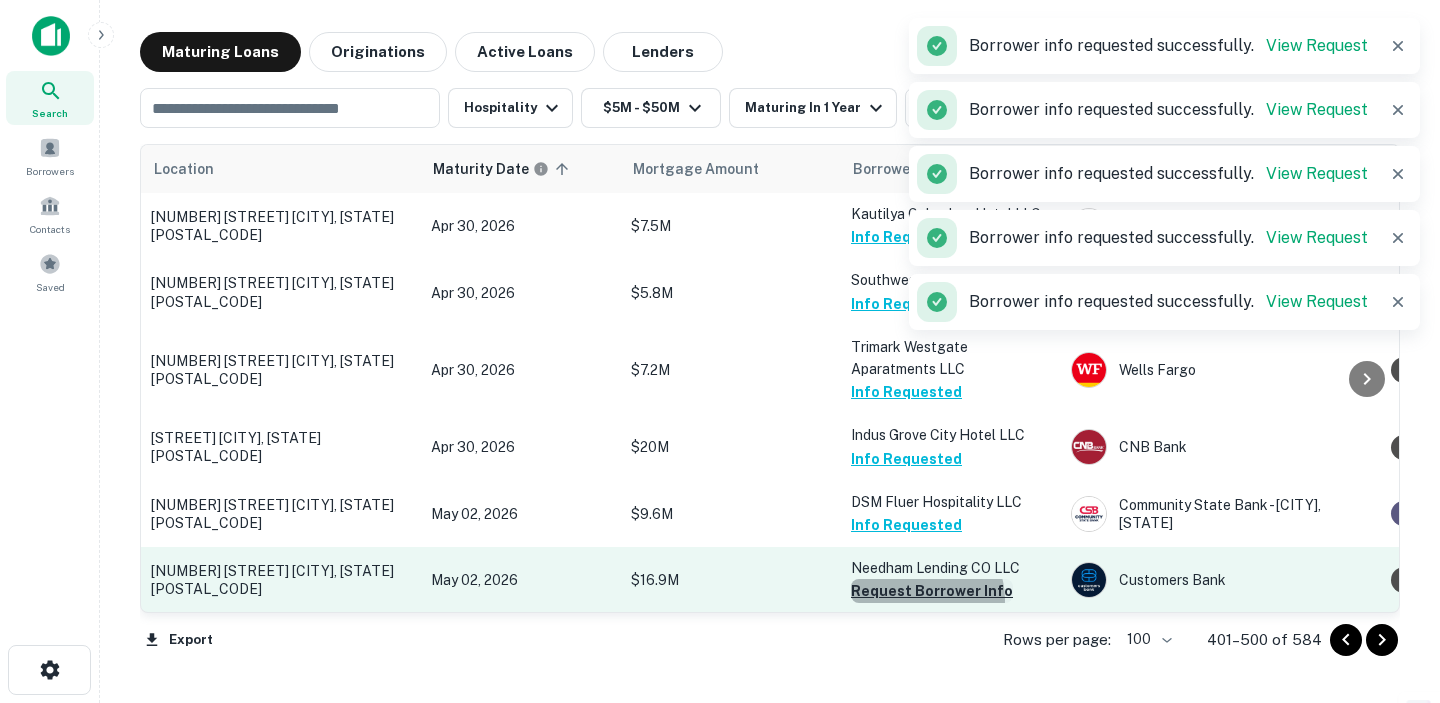 click on "Request Borrower Info" at bounding box center (932, 591) 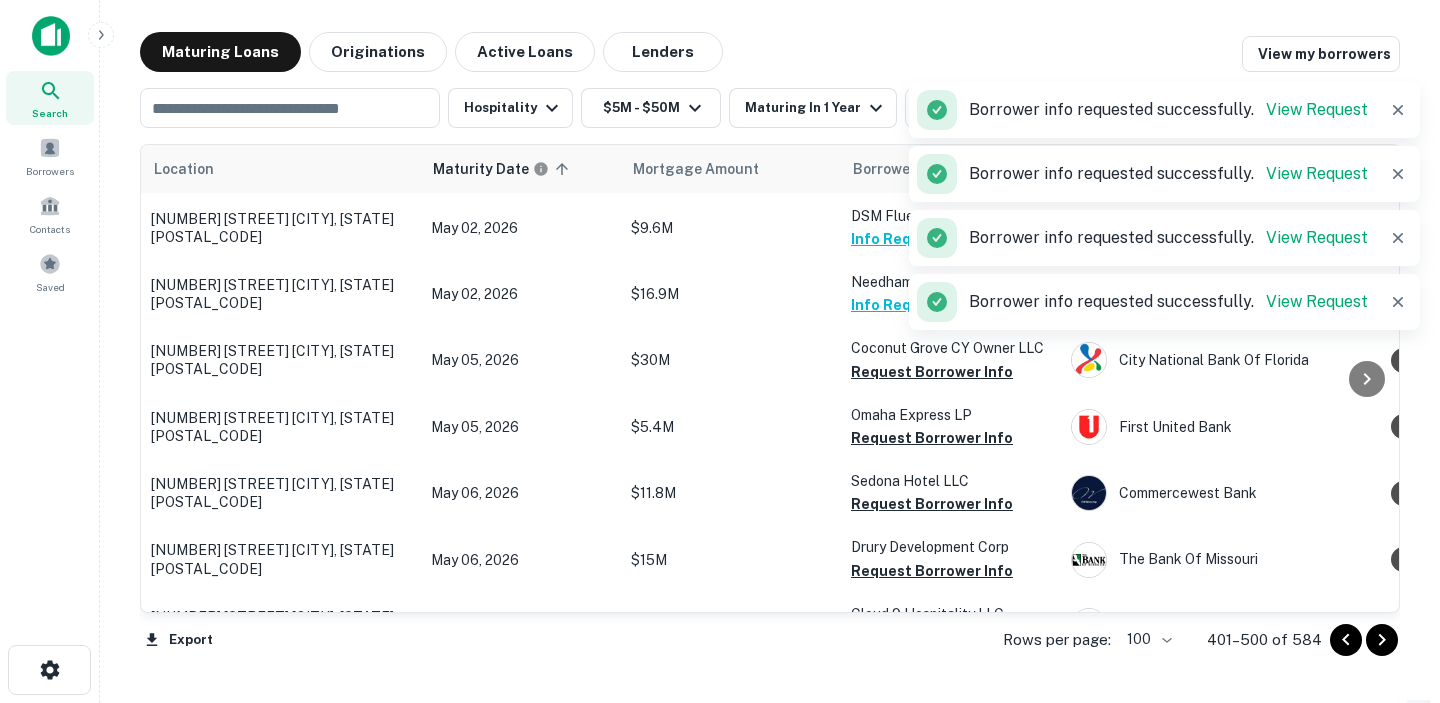 scroll, scrollTop: 294, scrollLeft: 0, axis: vertical 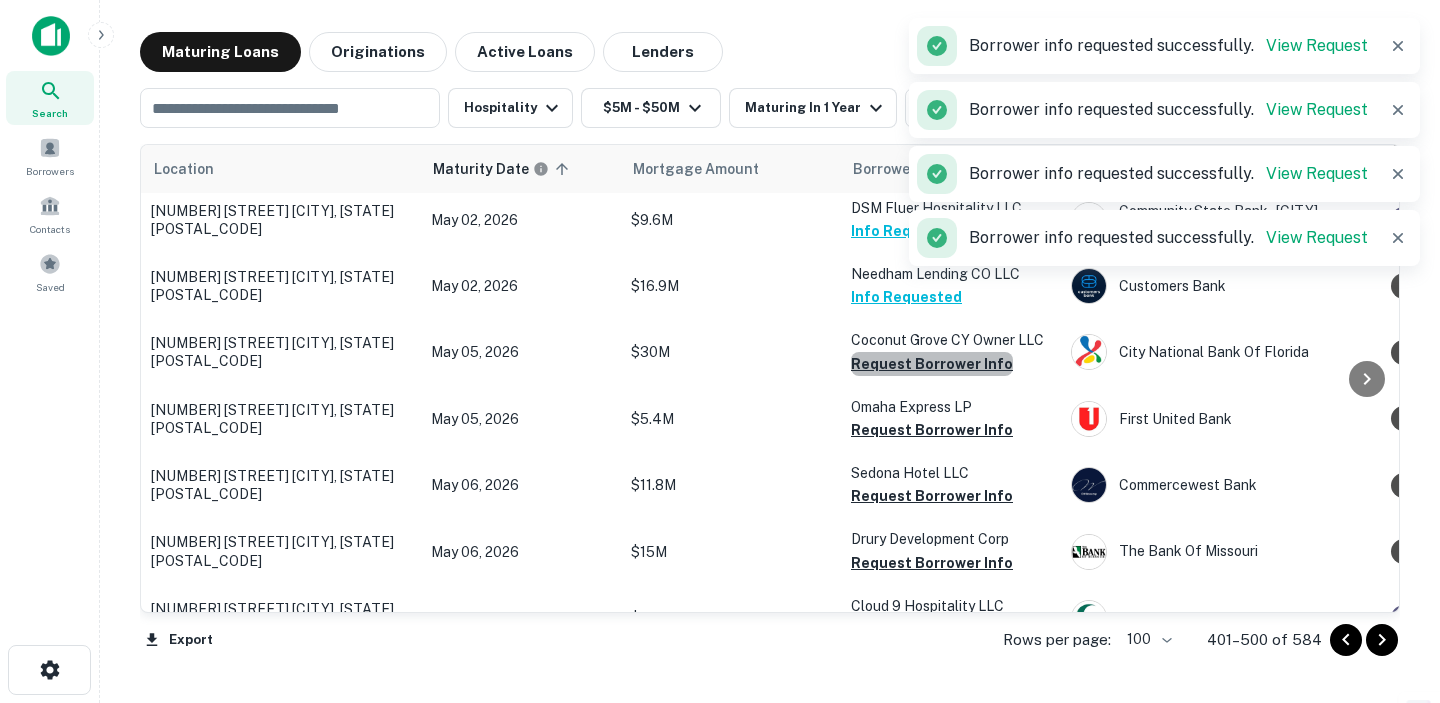 click on "Request Borrower Info" at bounding box center [932, 364] 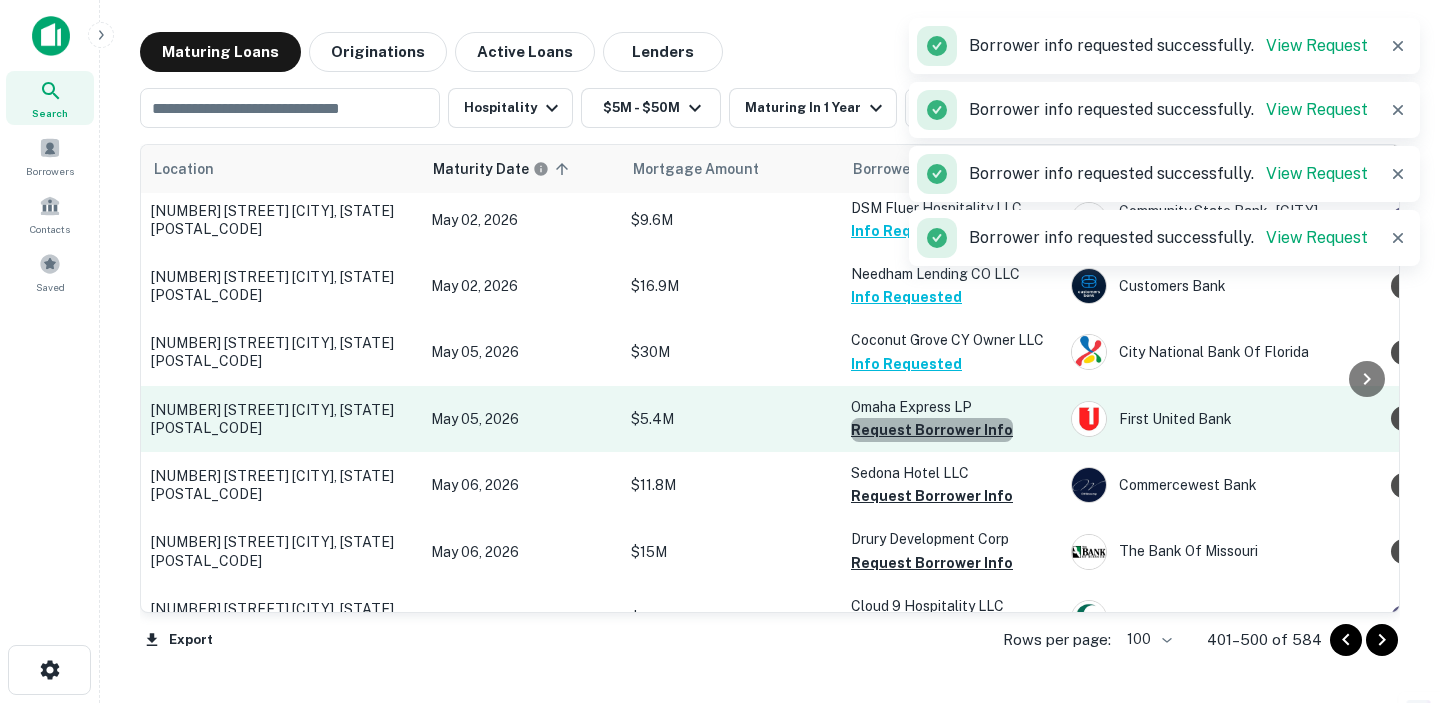 click on "Request Borrower Info" at bounding box center (932, 430) 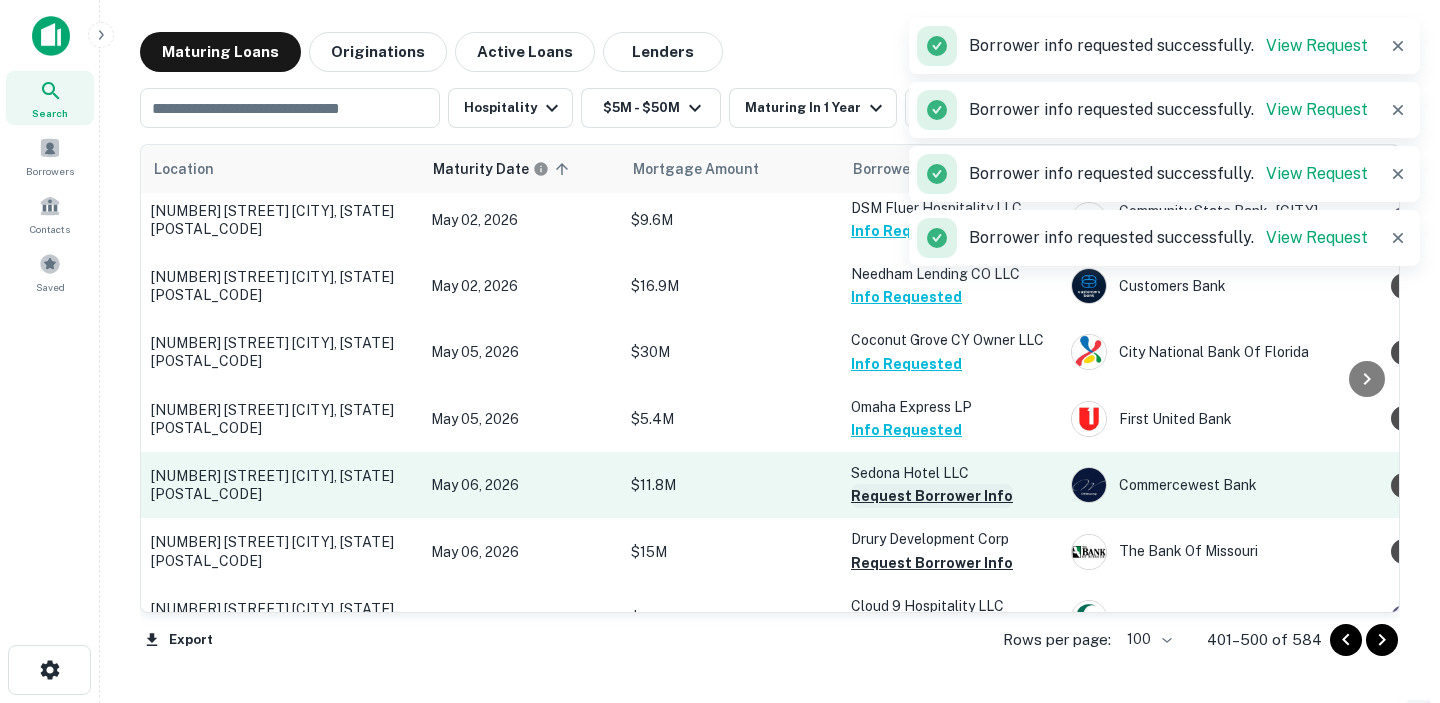 click on "Request Borrower Info" at bounding box center [932, 496] 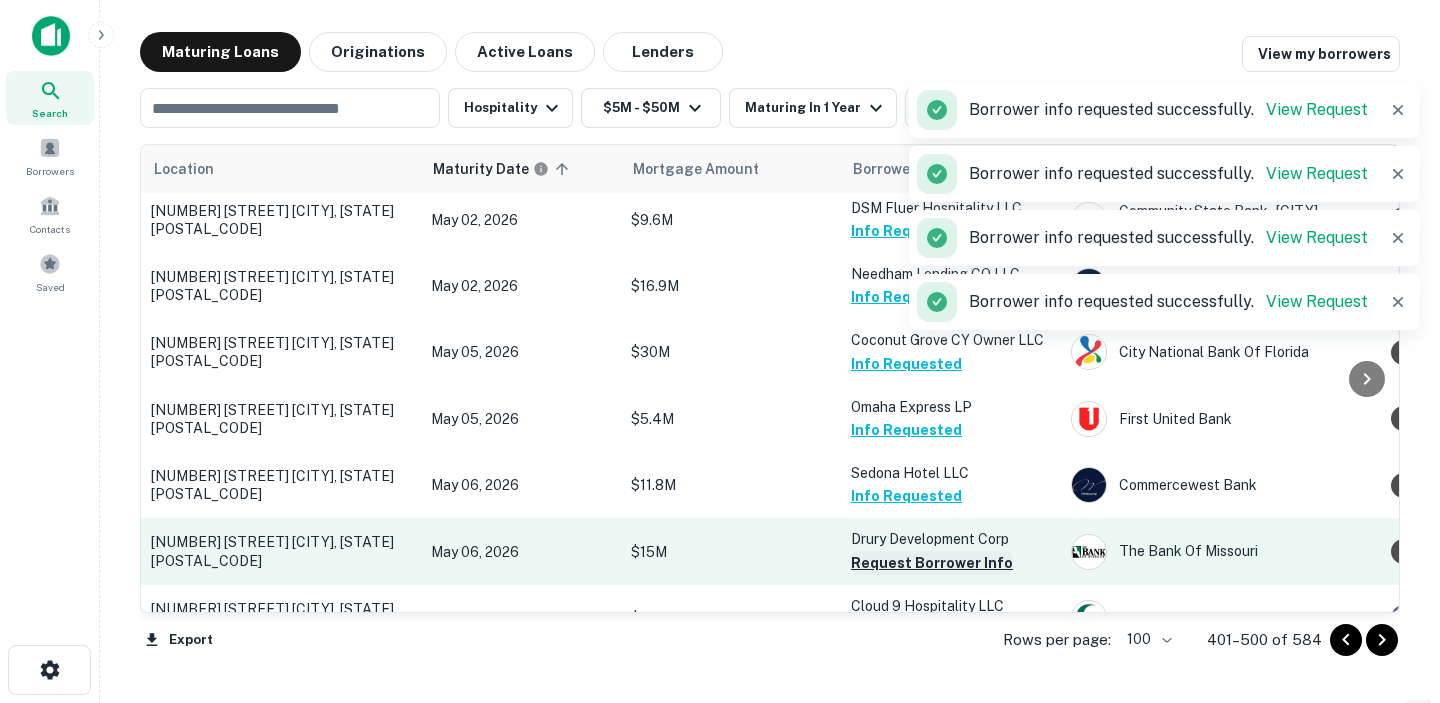 click on "Request Borrower Info" at bounding box center (932, 563) 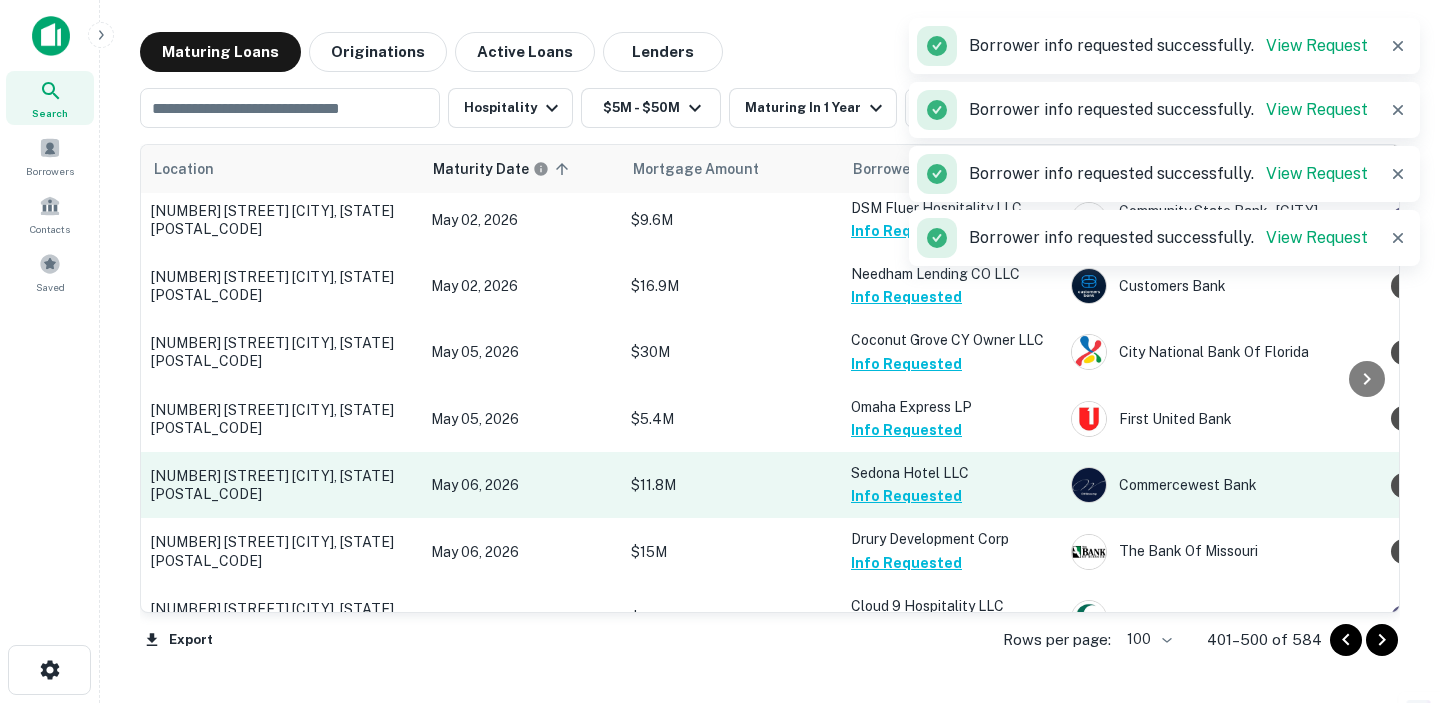 scroll, scrollTop: 541, scrollLeft: 0, axis: vertical 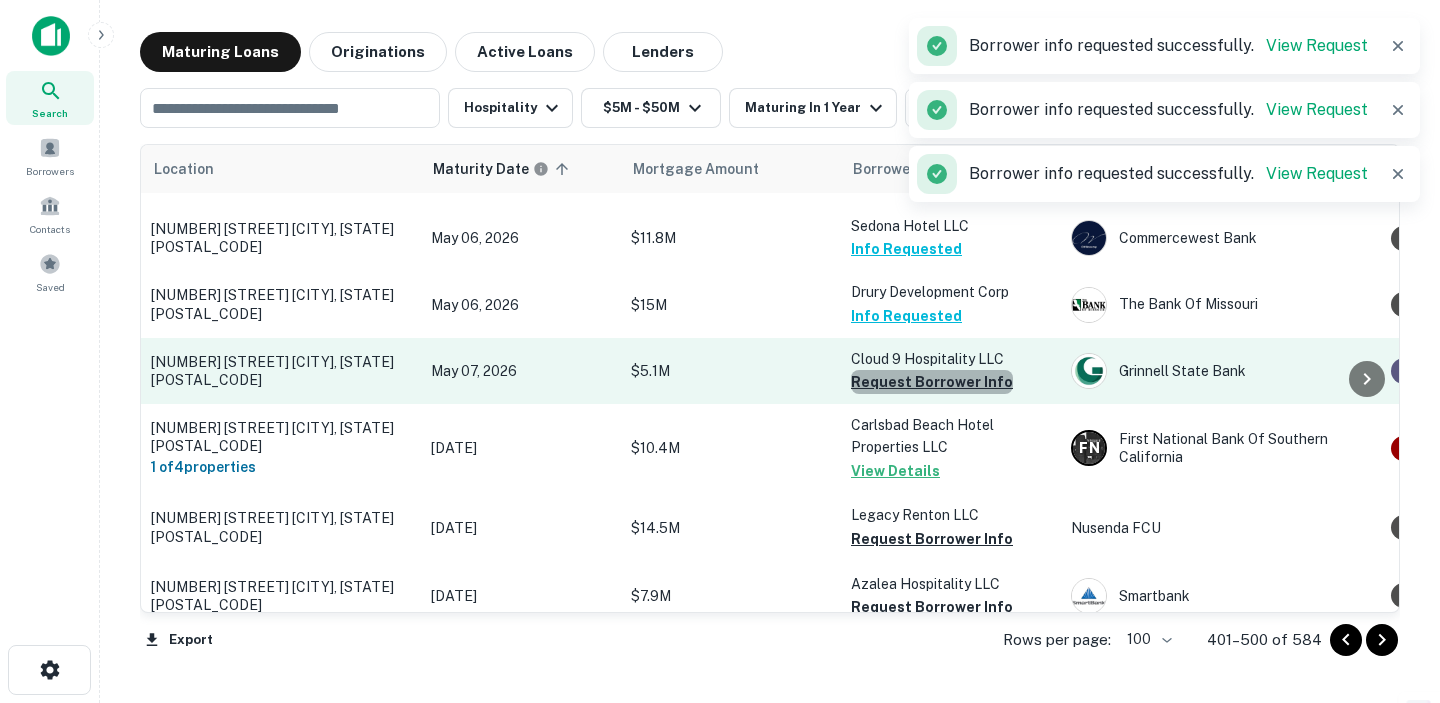 click on "Request Borrower Info" at bounding box center (932, 382) 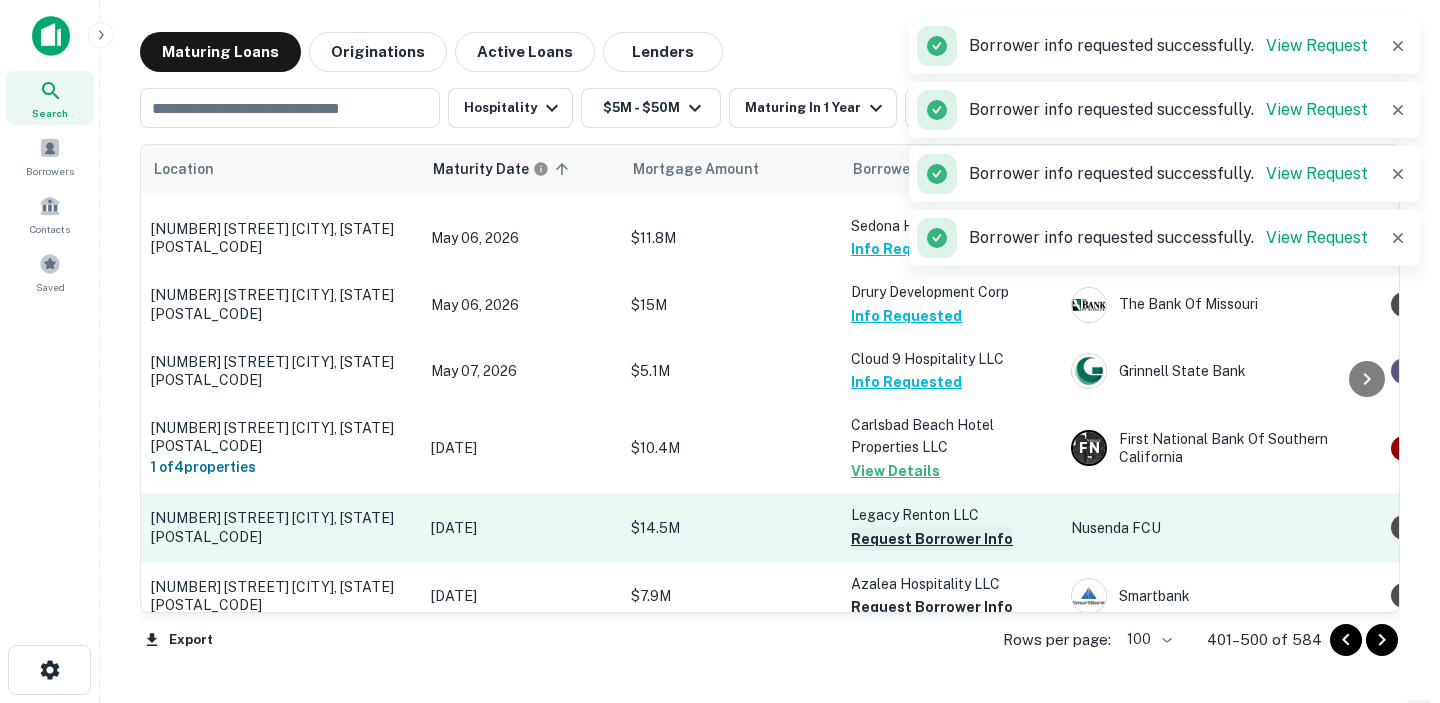 click on "Request Borrower Info" at bounding box center [932, 539] 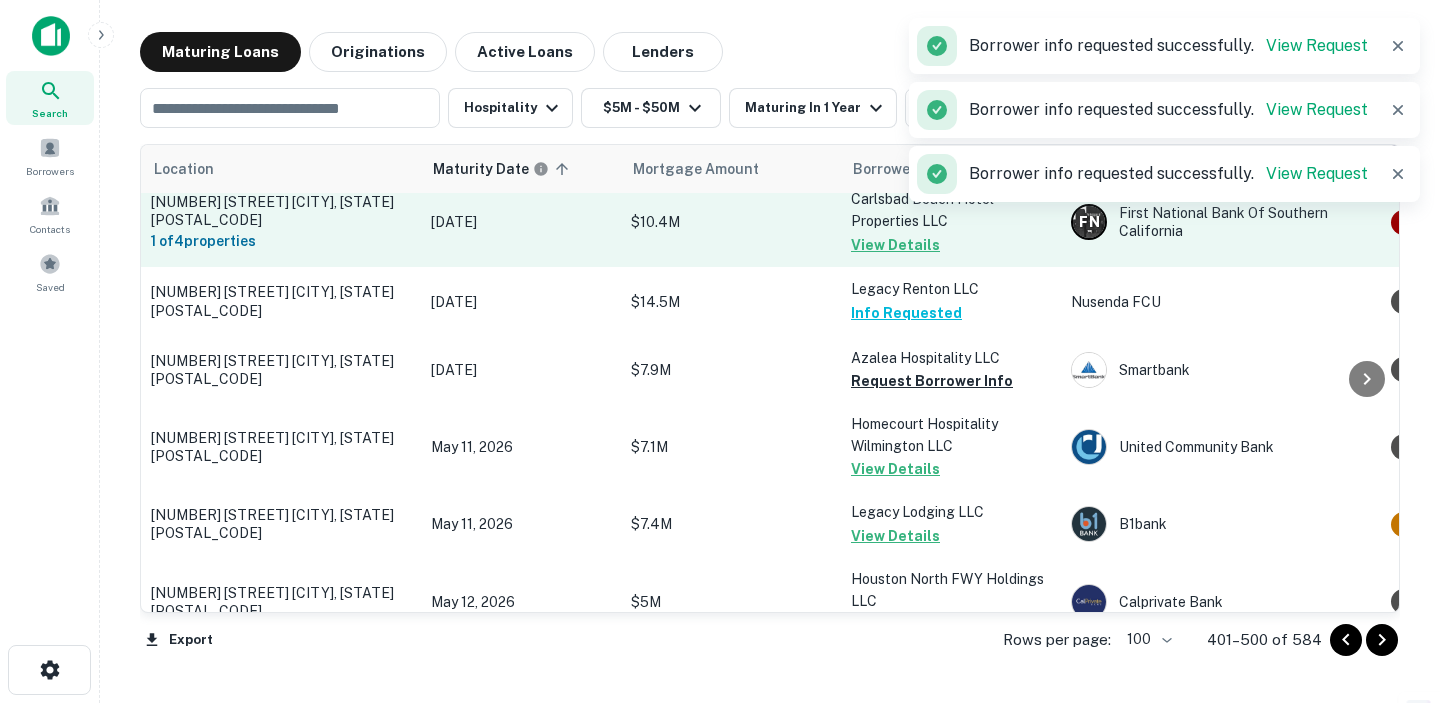 scroll, scrollTop: 773, scrollLeft: 0, axis: vertical 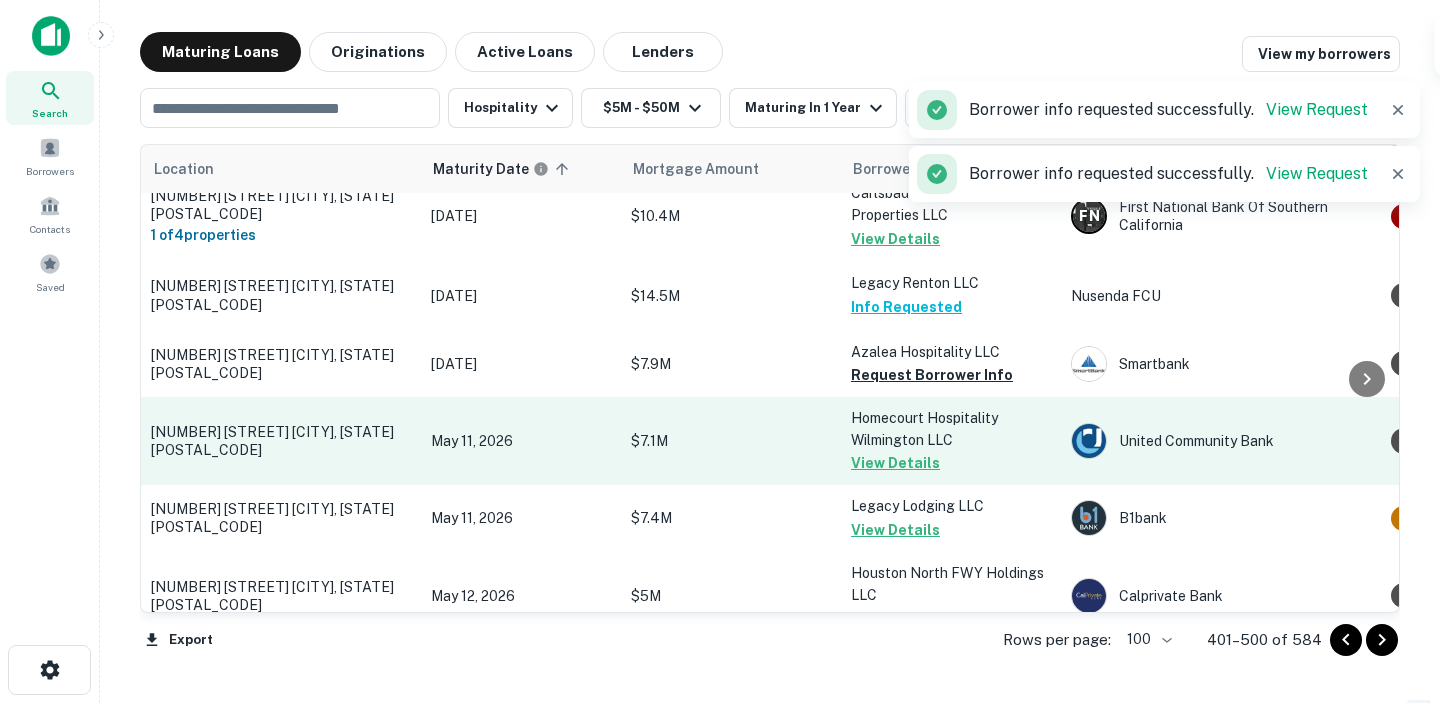 click on "View Details" at bounding box center [895, 463] 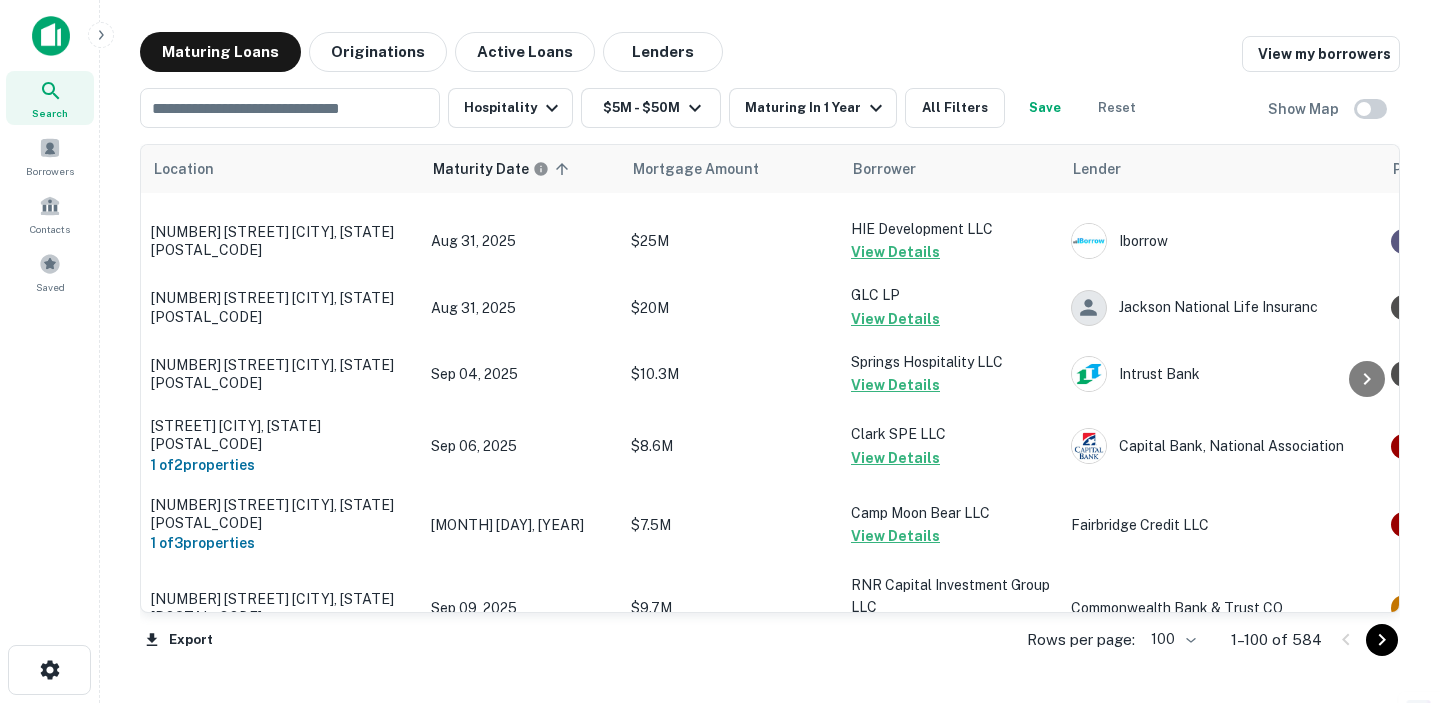 scroll, scrollTop: 1434, scrollLeft: 0, axis: vertical 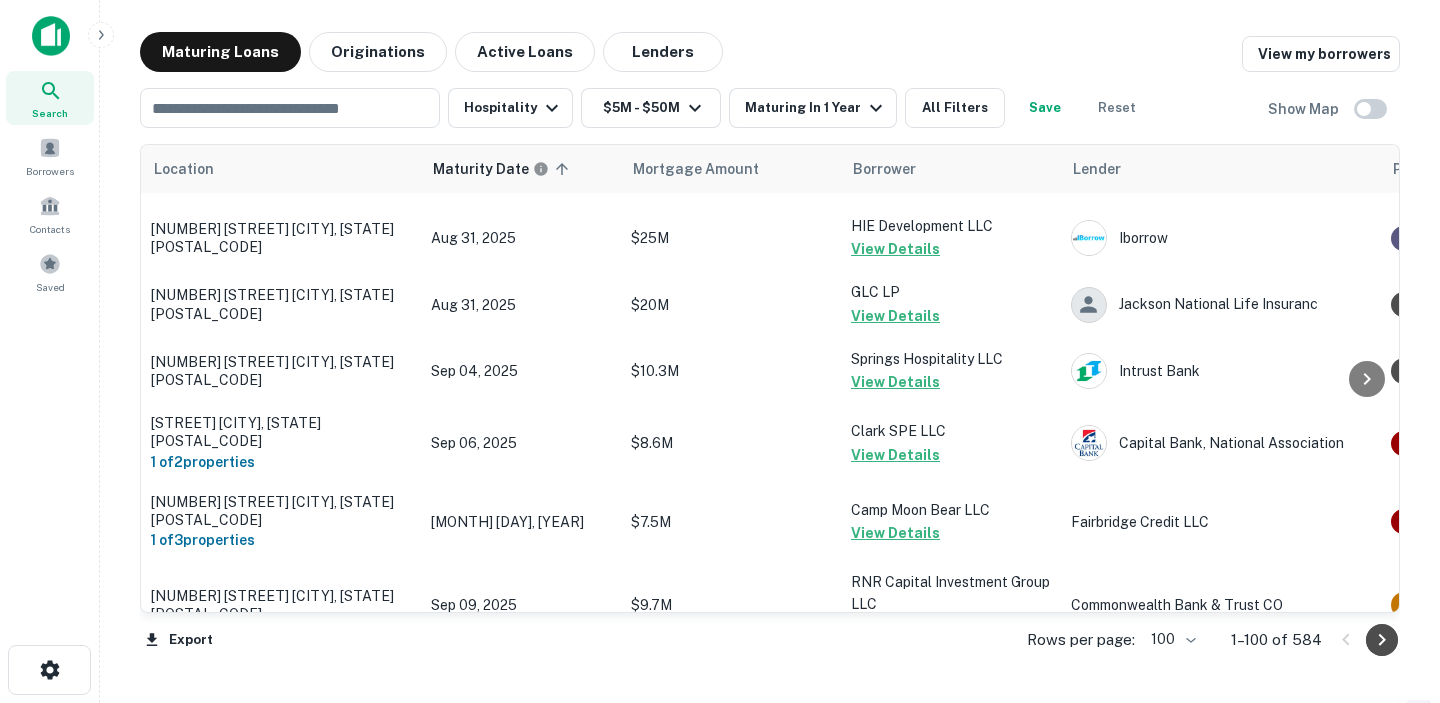 click 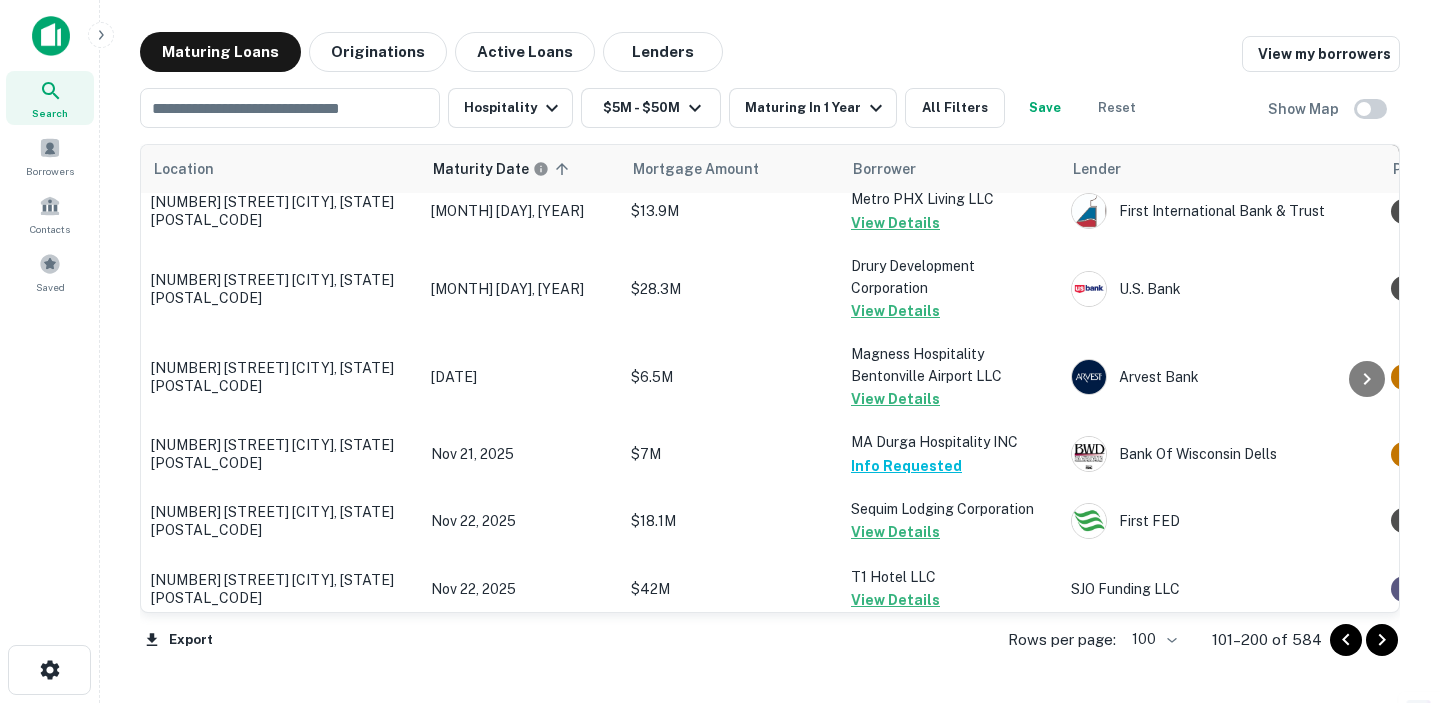 click 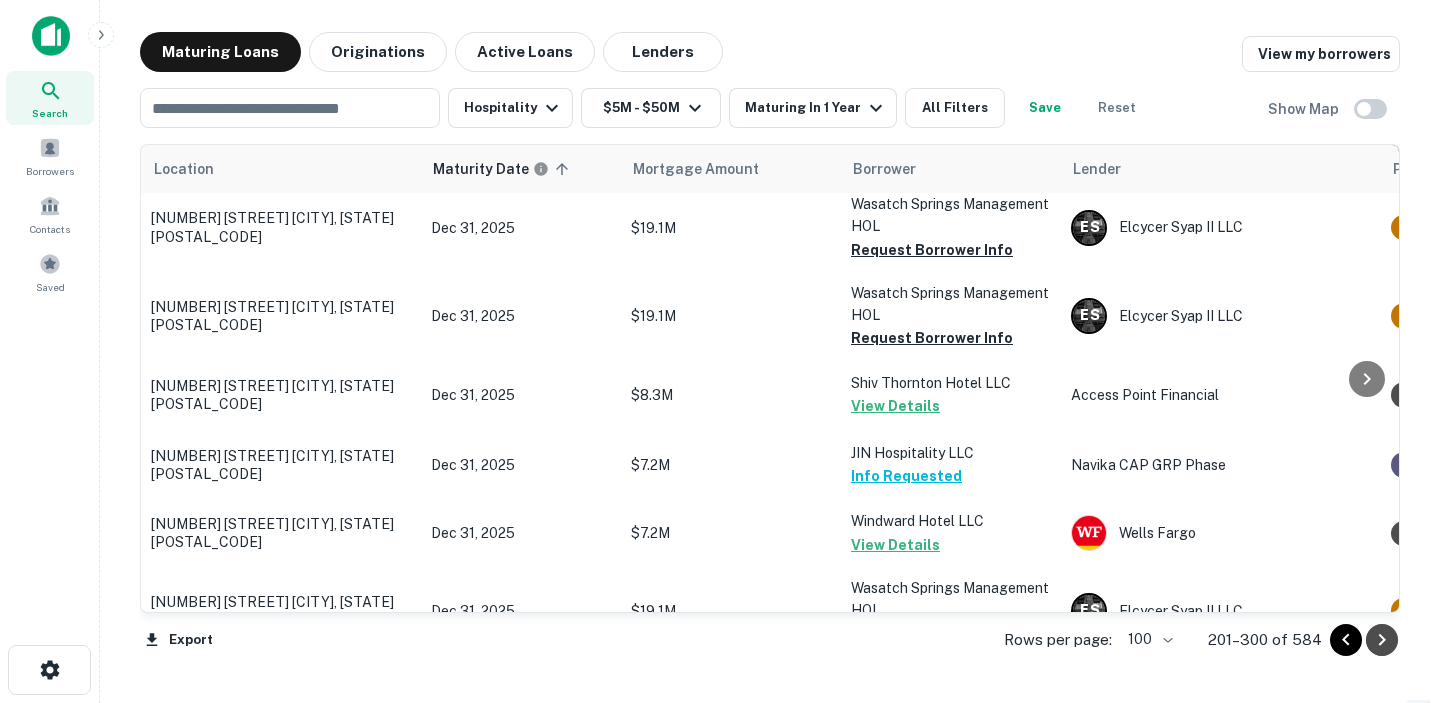 click 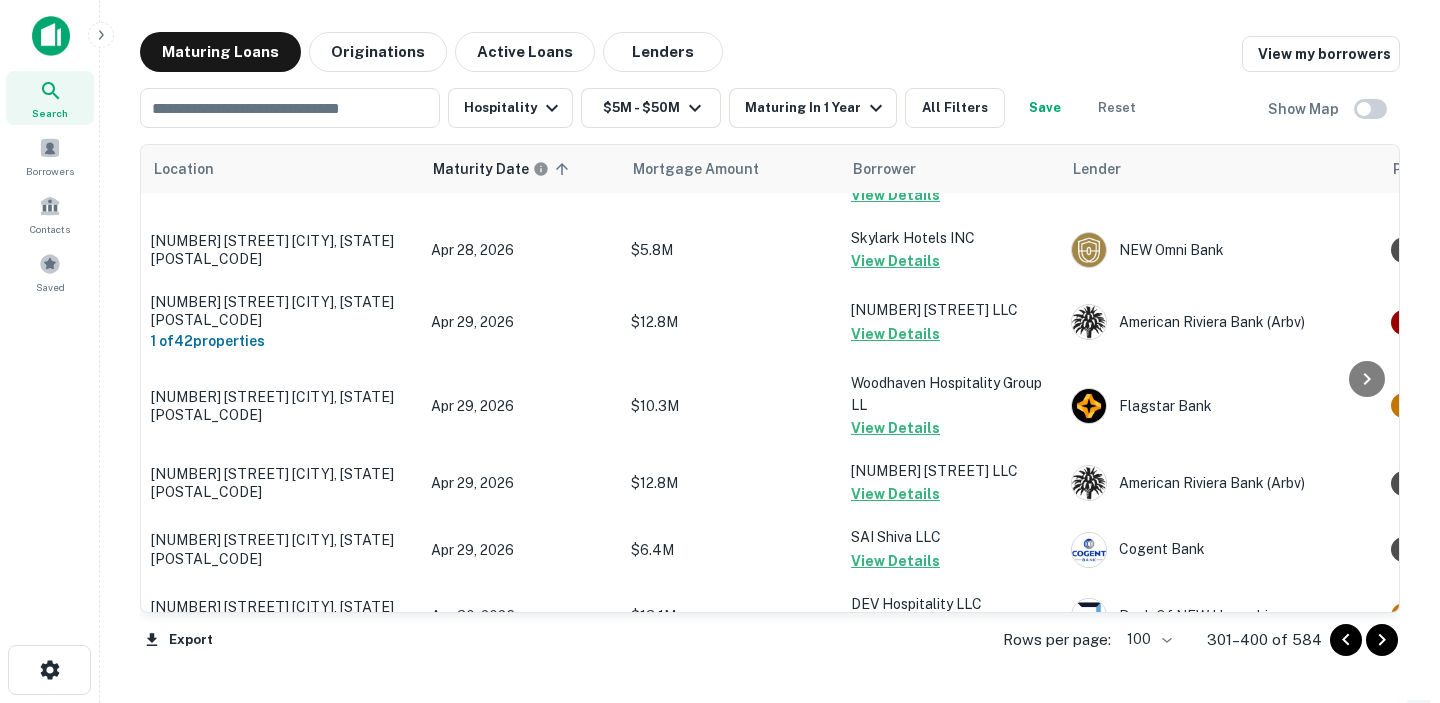 scroll, scrollTop: 6563, scrollLeft: 0, axis: vertical 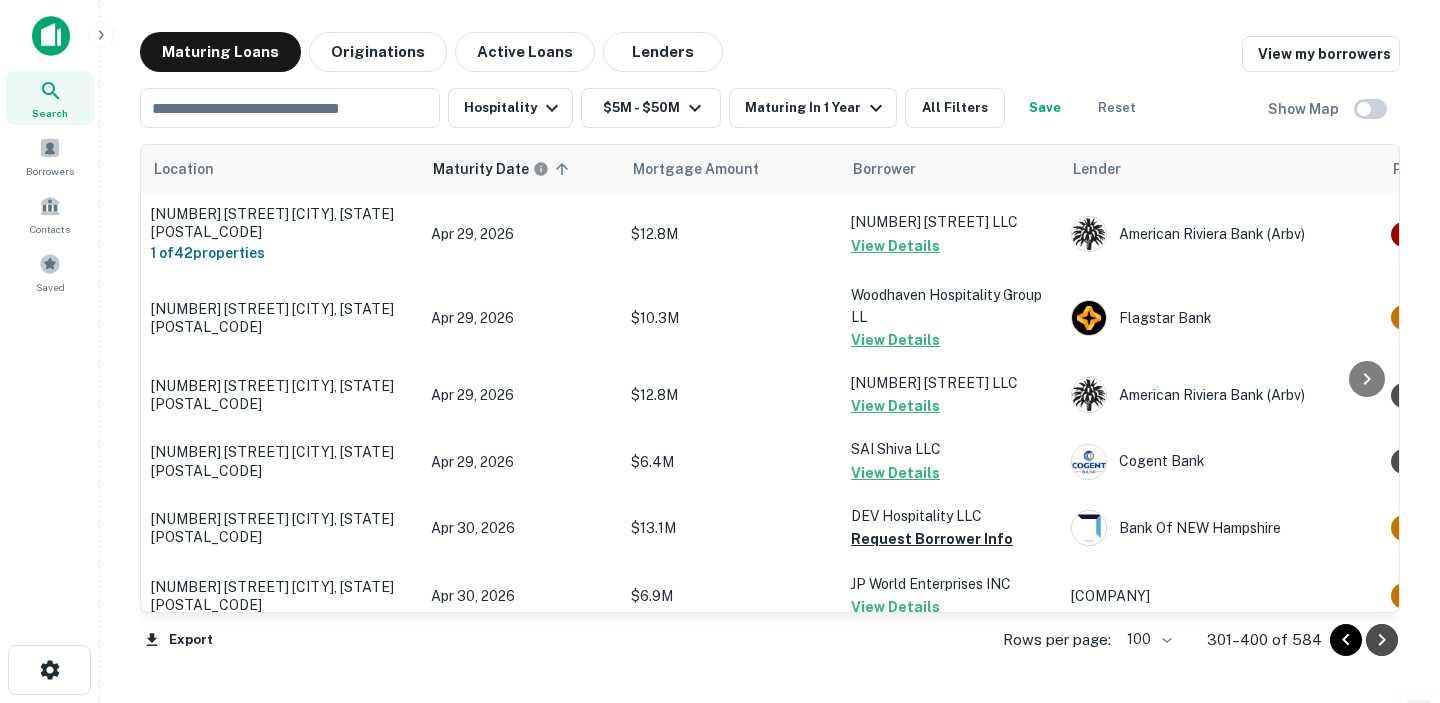 click 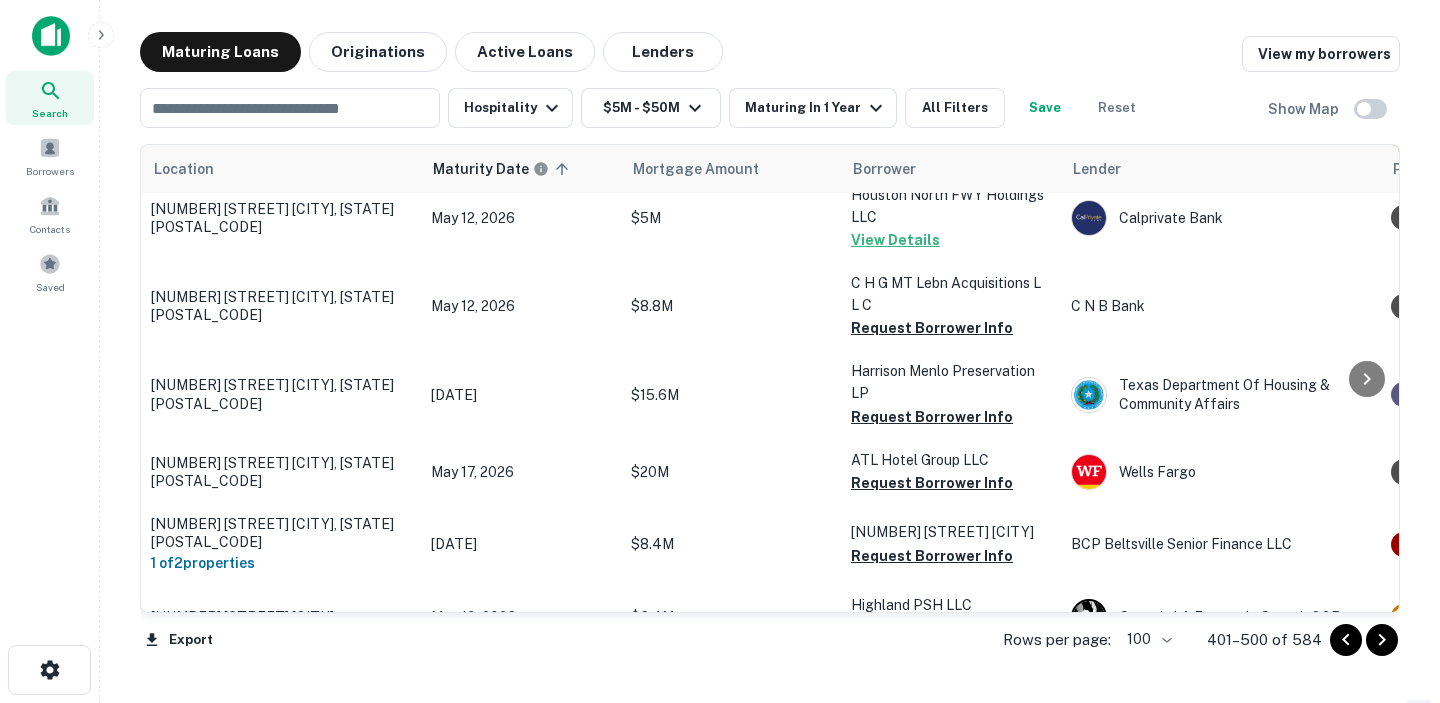scroll, scrollTop: 1153, scrollLeft: 0, axis: vertical 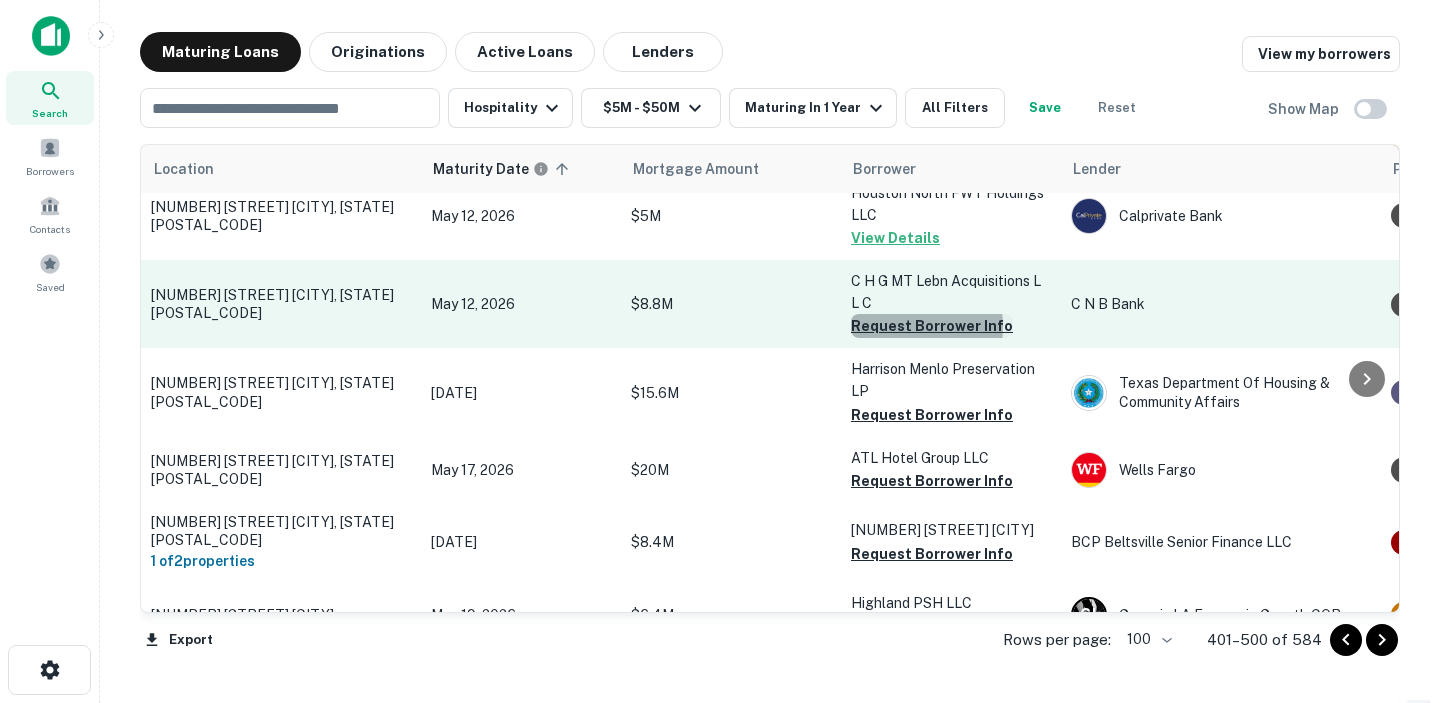 click on "Request Borrower Info" at bounding box center [932, 326] 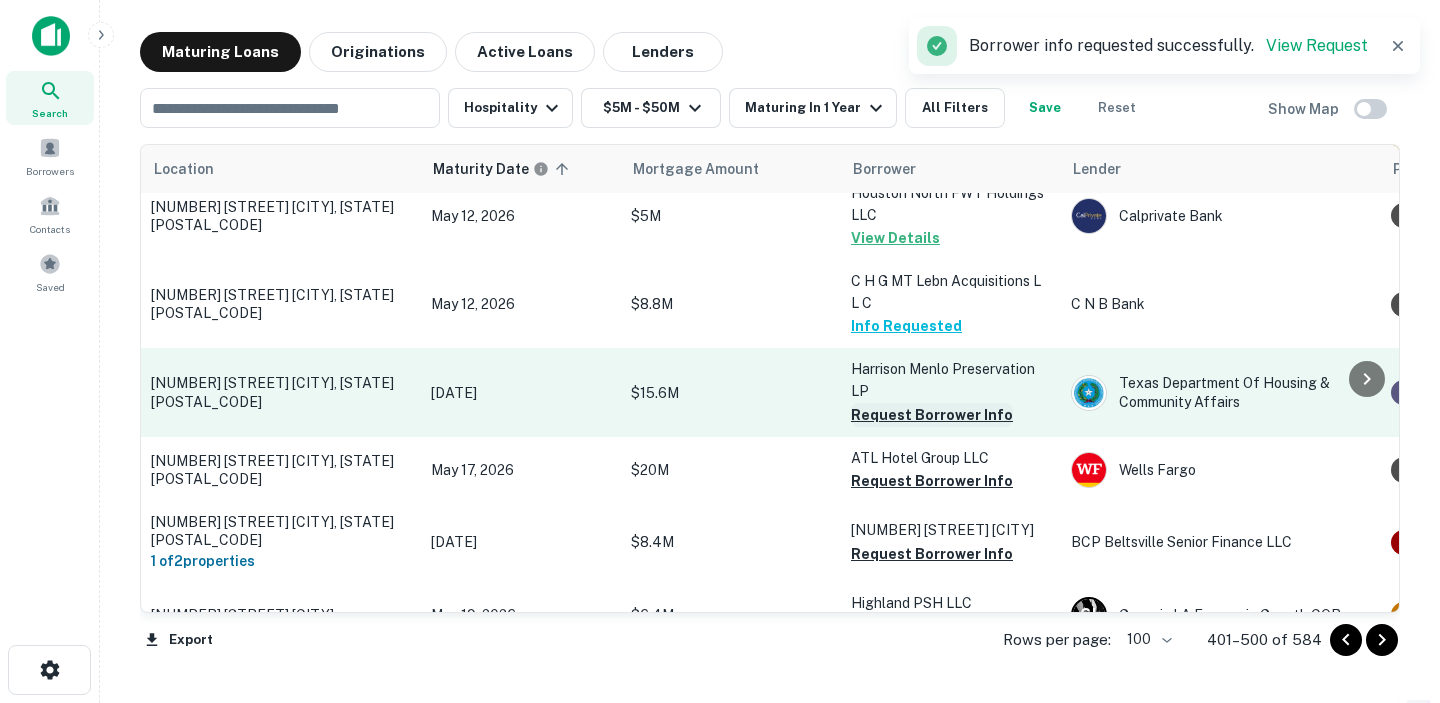 click on "Request Borrower Info" at bounding box center (932, 415) 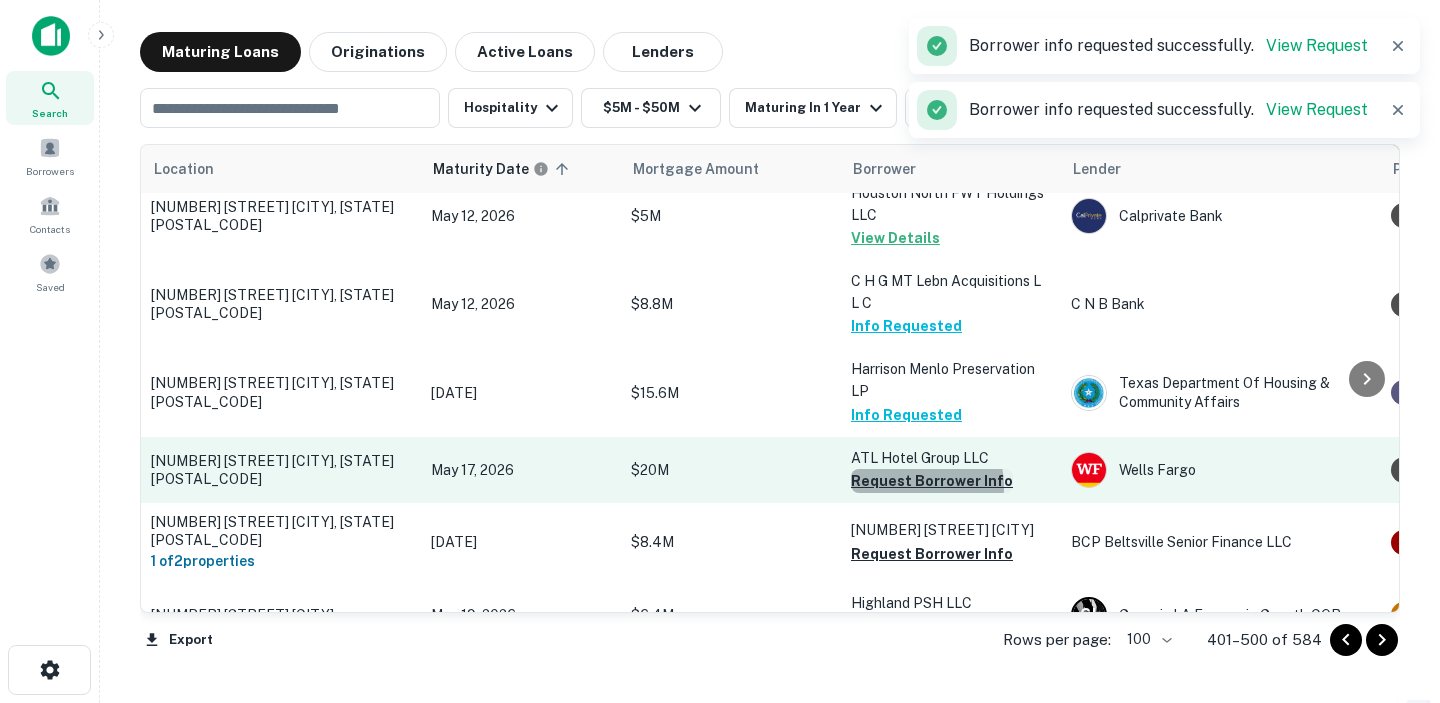 click on "Request Borrower Info" at bounding box center (932, 481) 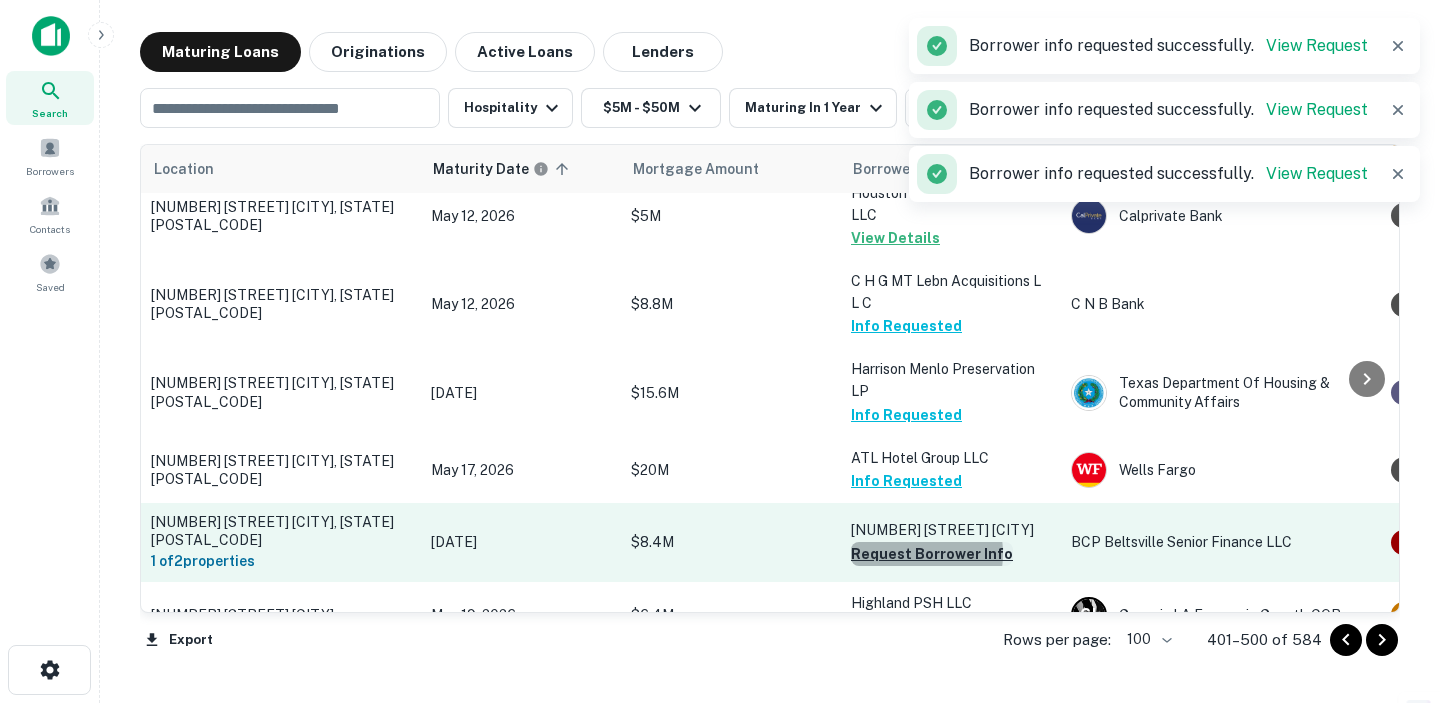 click on "Request Borrower Info" at bounding box center (932, 554) 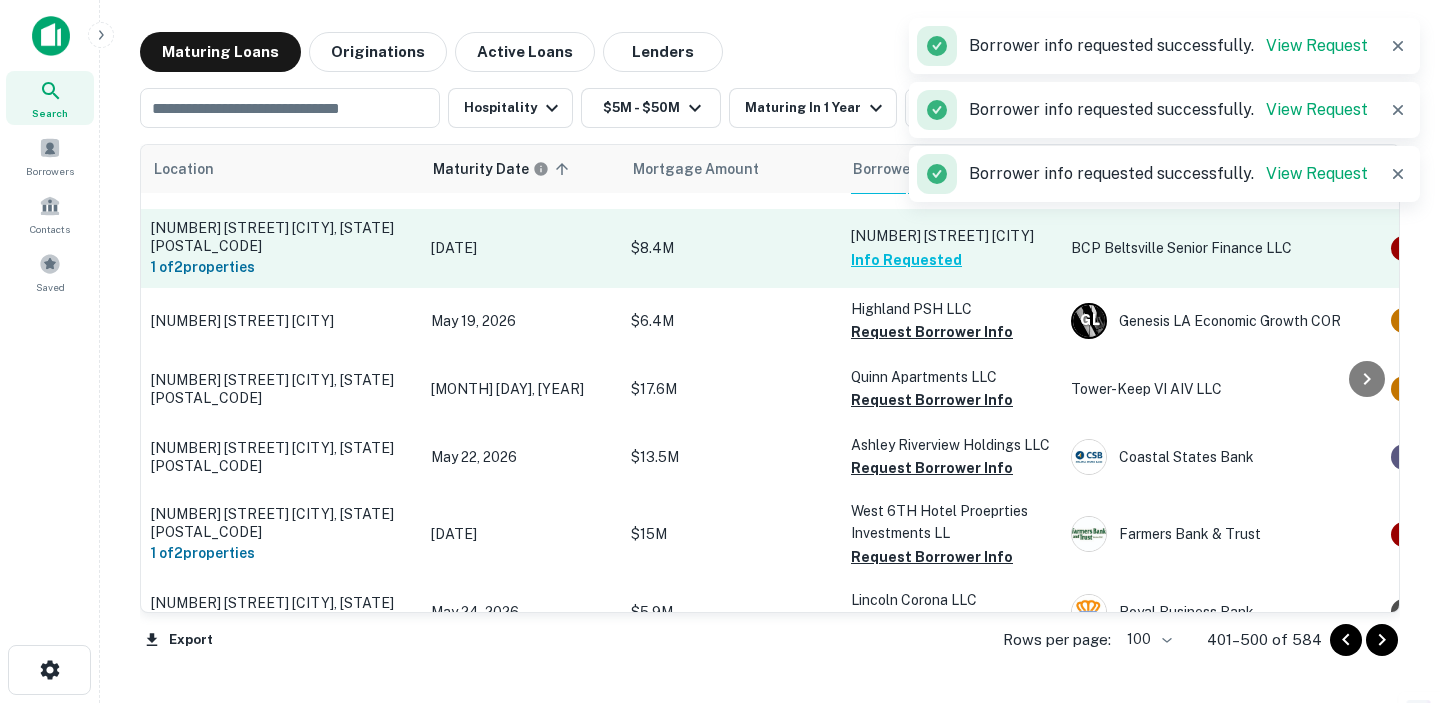 scroll, scrollTop: 1450, scrollLeft: 0, axis: vertical 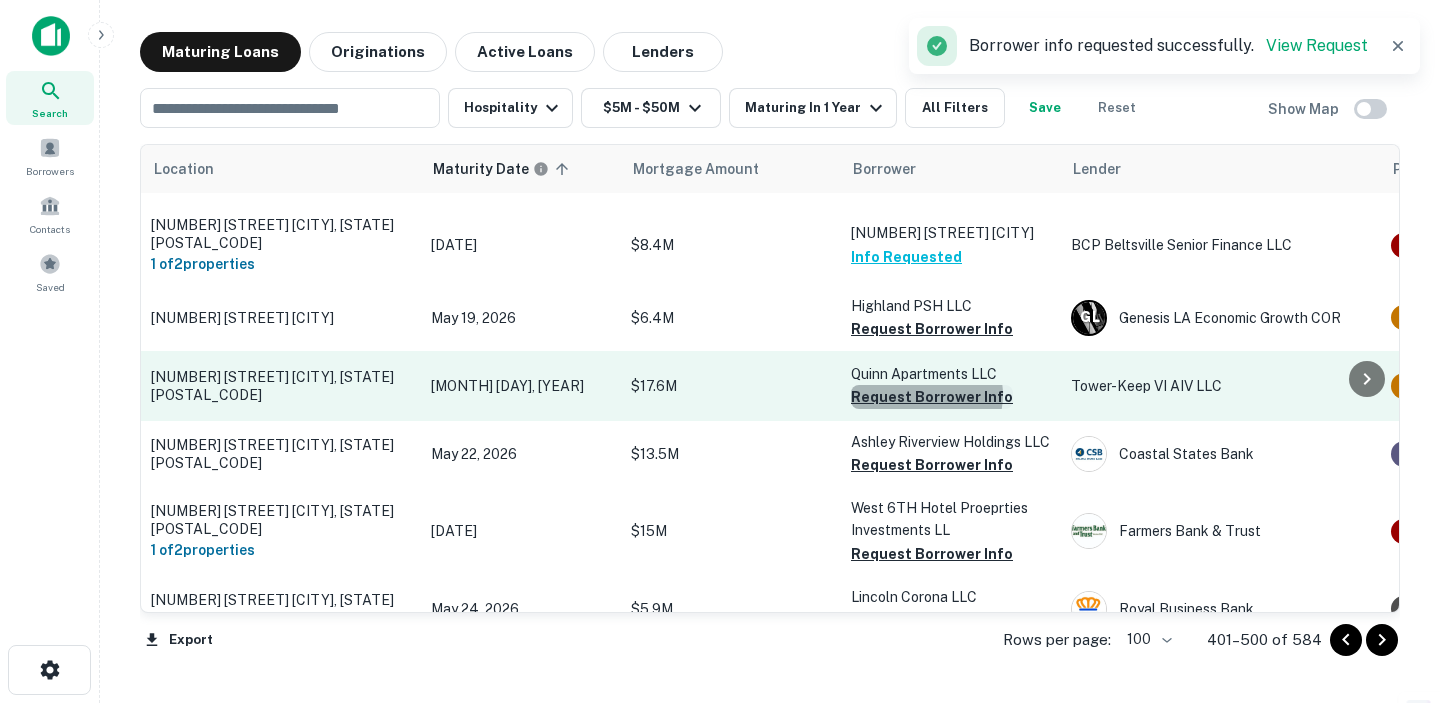 click on "Request Borrower Info" at bounding box center [932, 397] 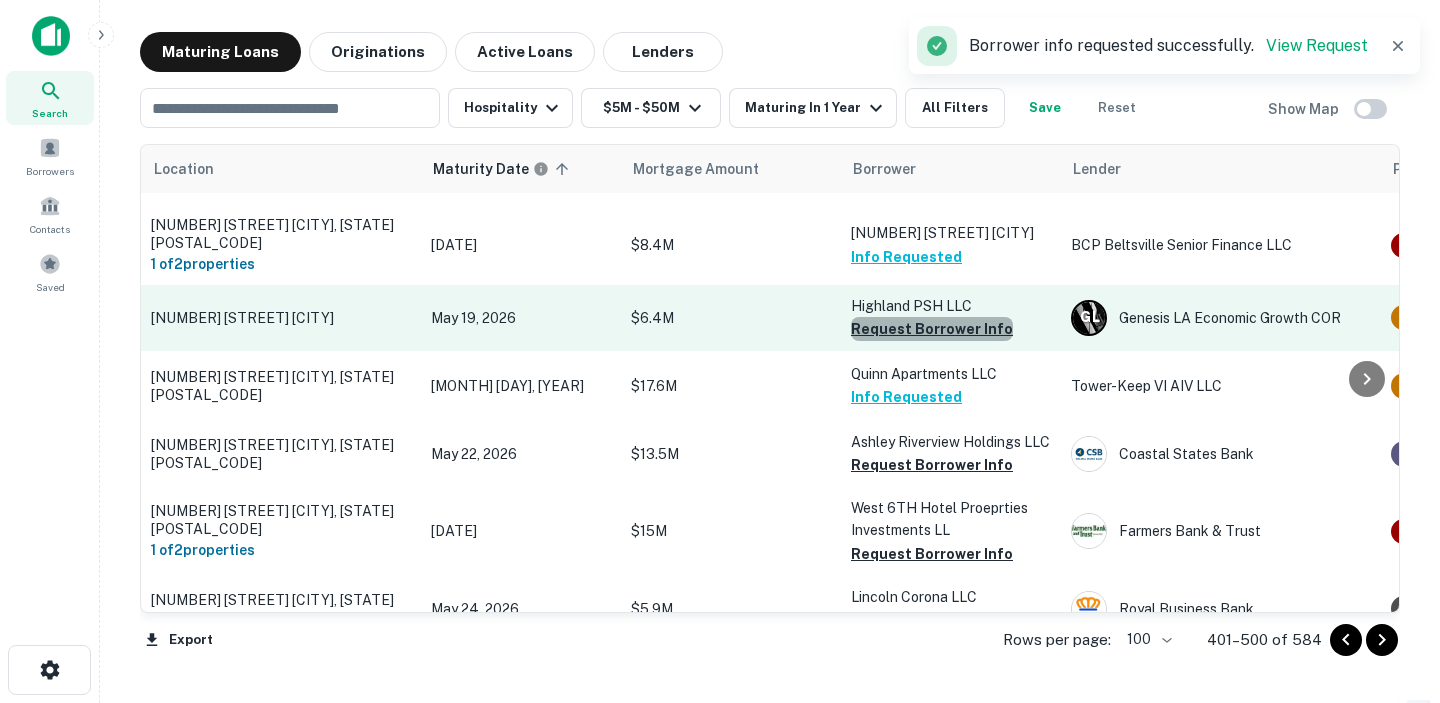 click on "Request Borrower Info" at bounding box center (932, 329) 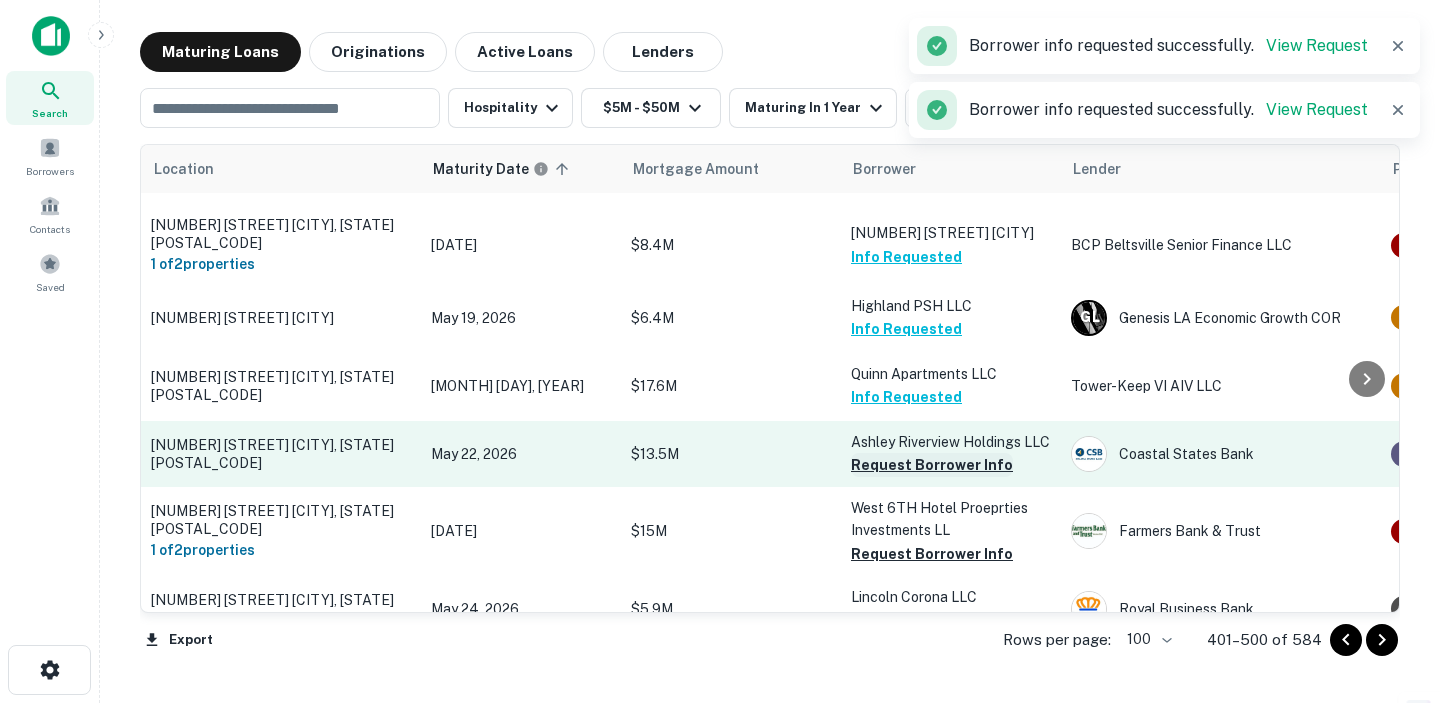 click on "Request Borrower Info" at bounding box center (932, 465) 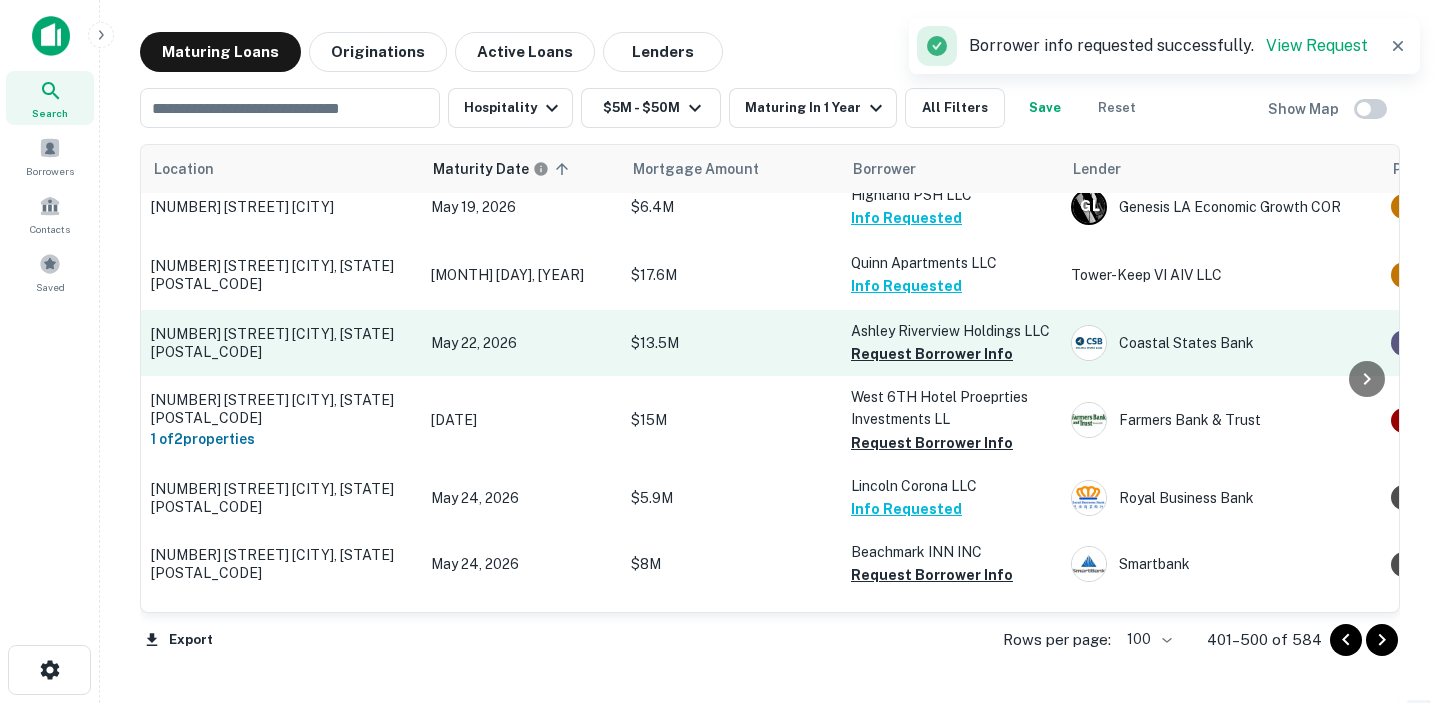 scroll, scrollTop: 1568, scrollLeft: 0, axis: vertical 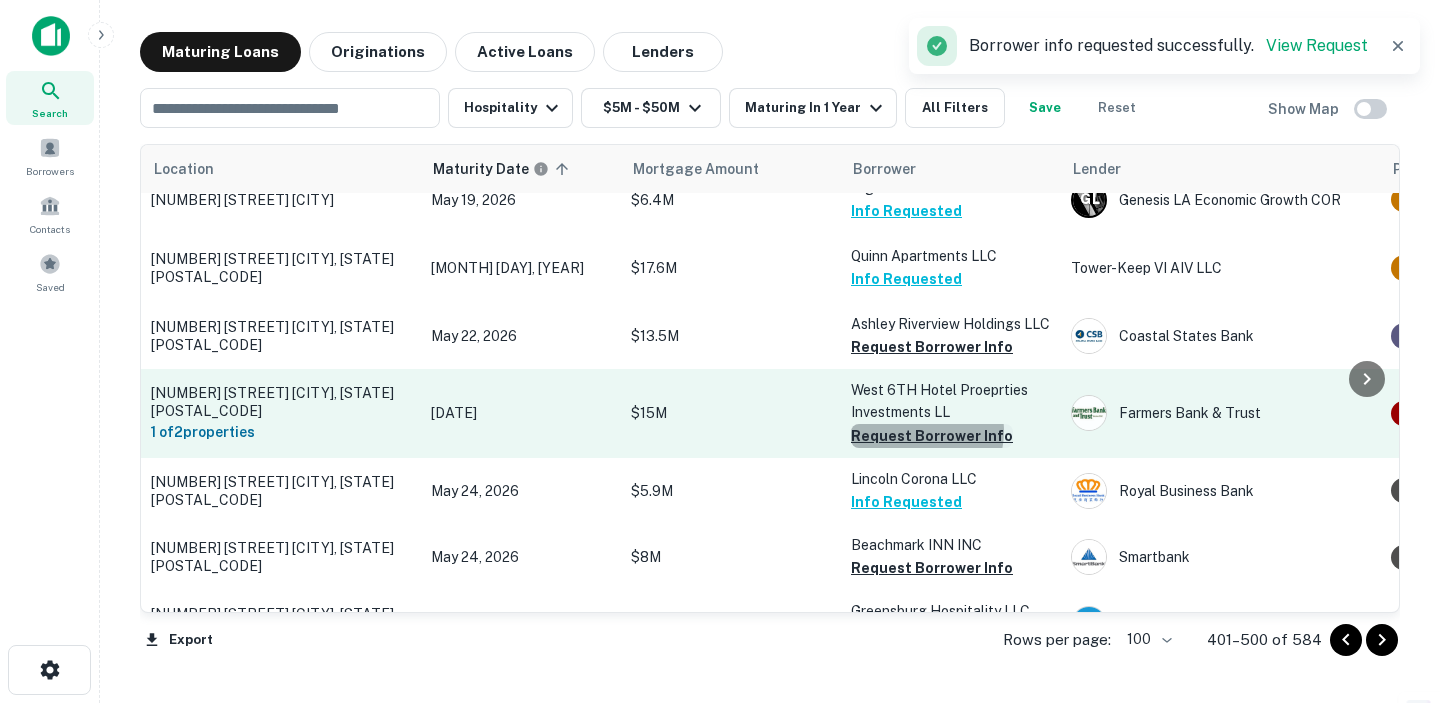click on "Request Borrower Info" at bounding box center (932, 436) 